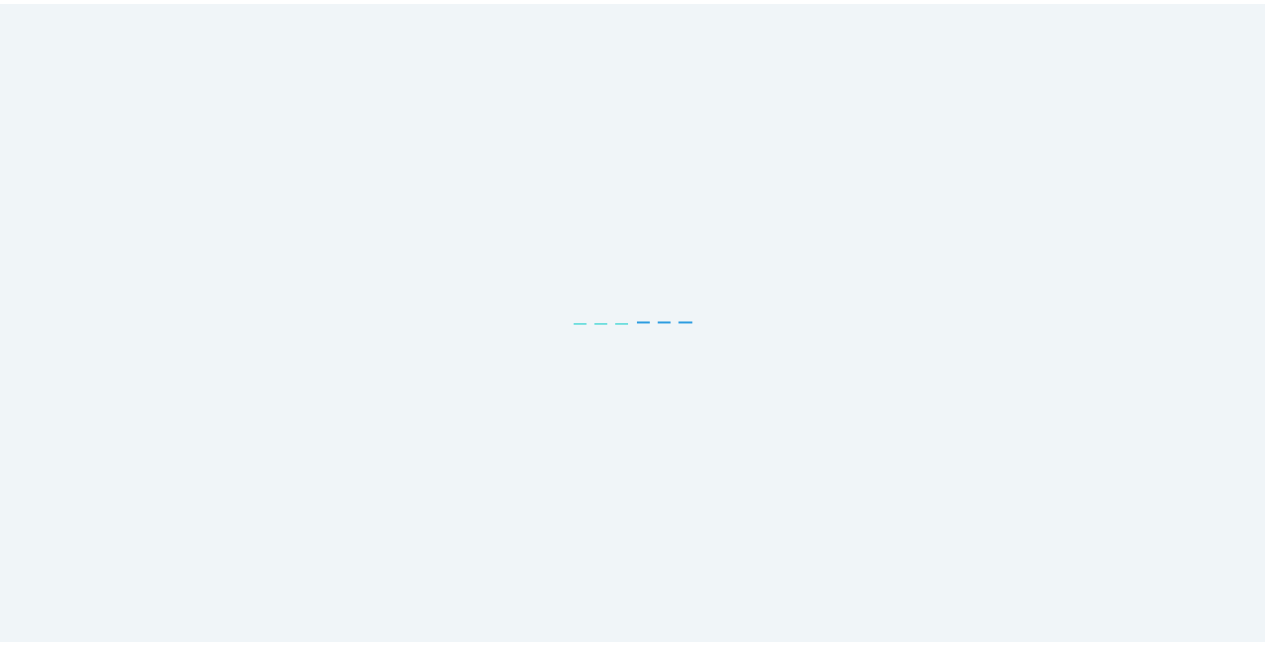scroll, scrollTop: 0, scrollLeft: 0, axis: both 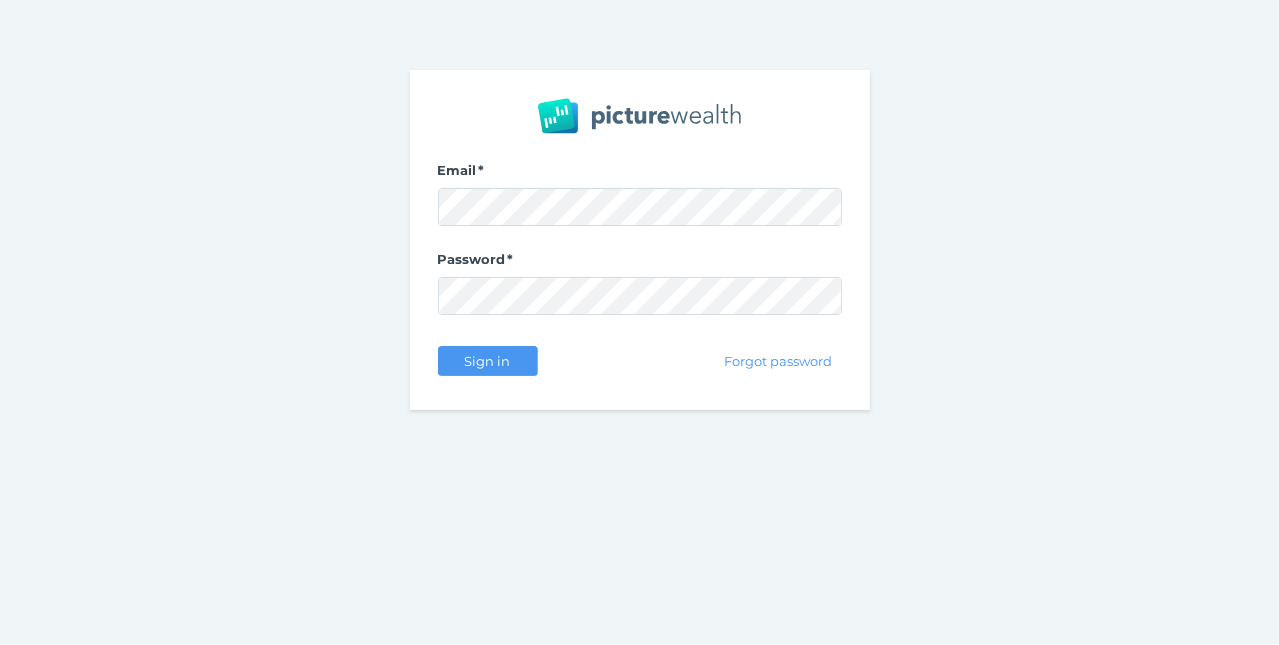 click at bounding box center [0, 645] 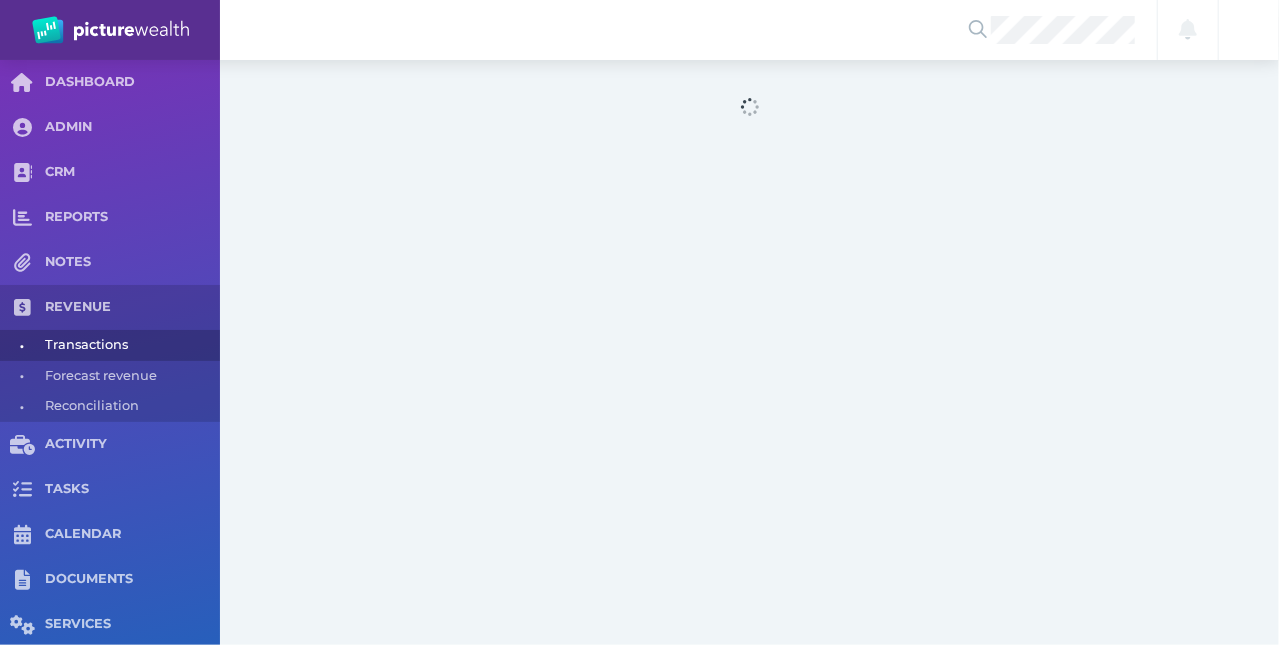 select on "25" 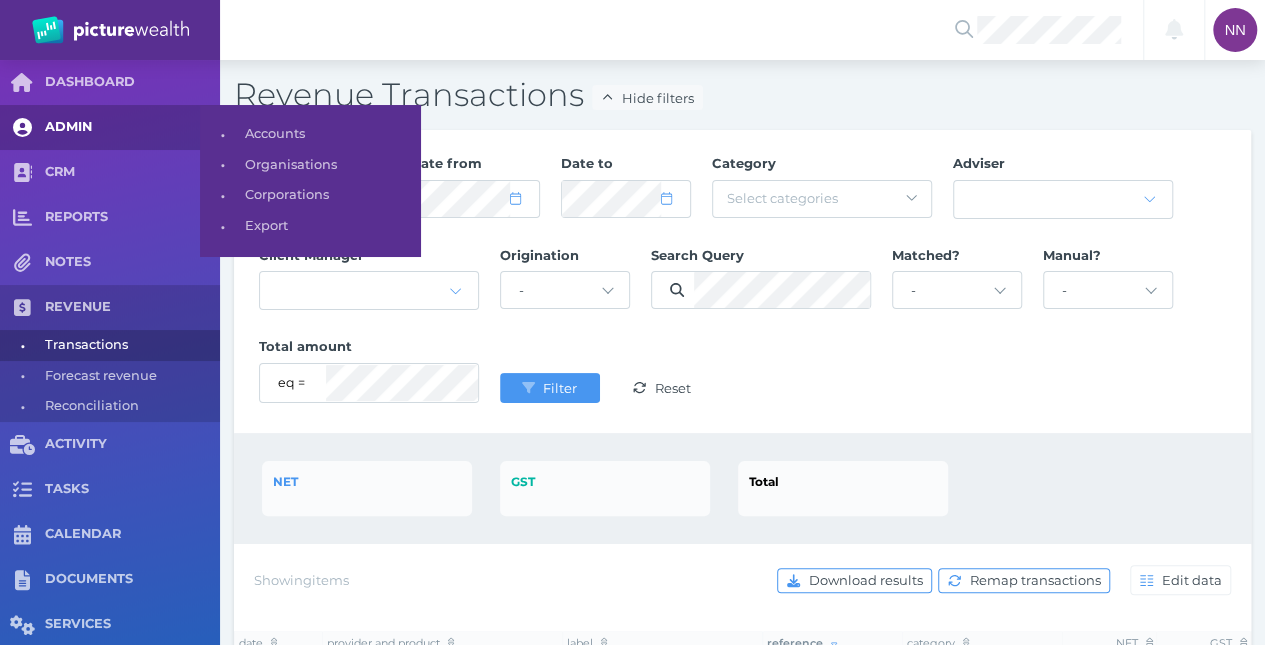 click on "ADMIN" at bounding box center (110, 127) 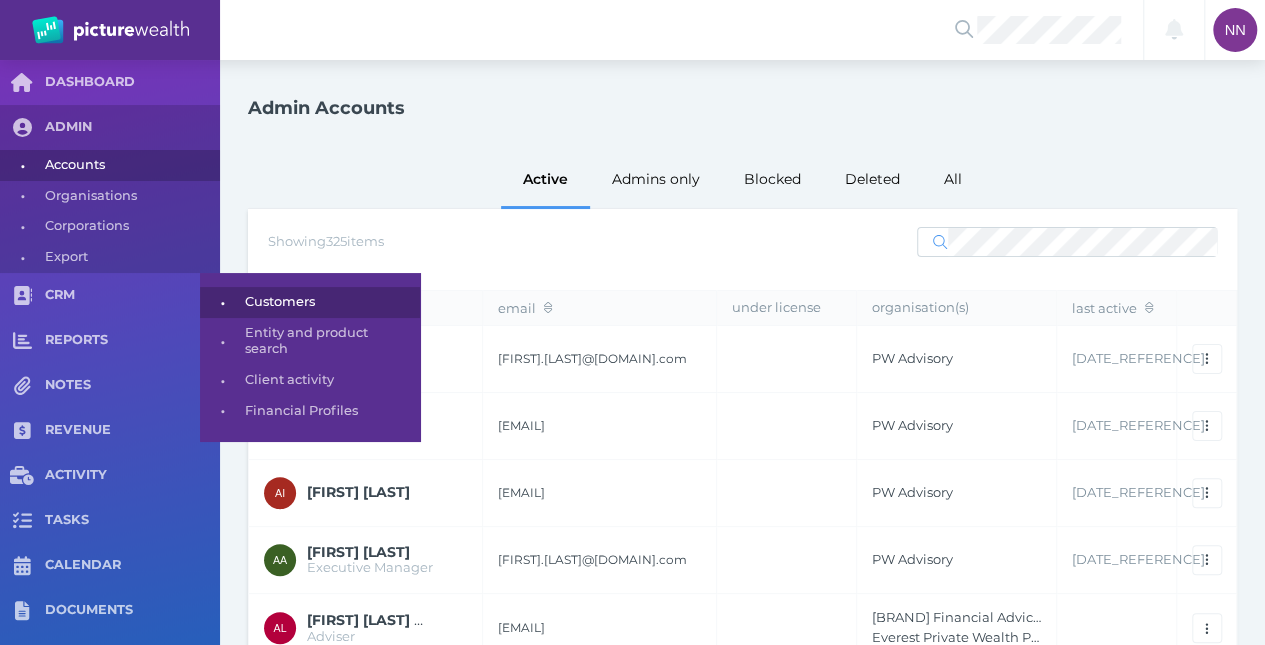 click on "Customers" at bounding box center (329, 302) 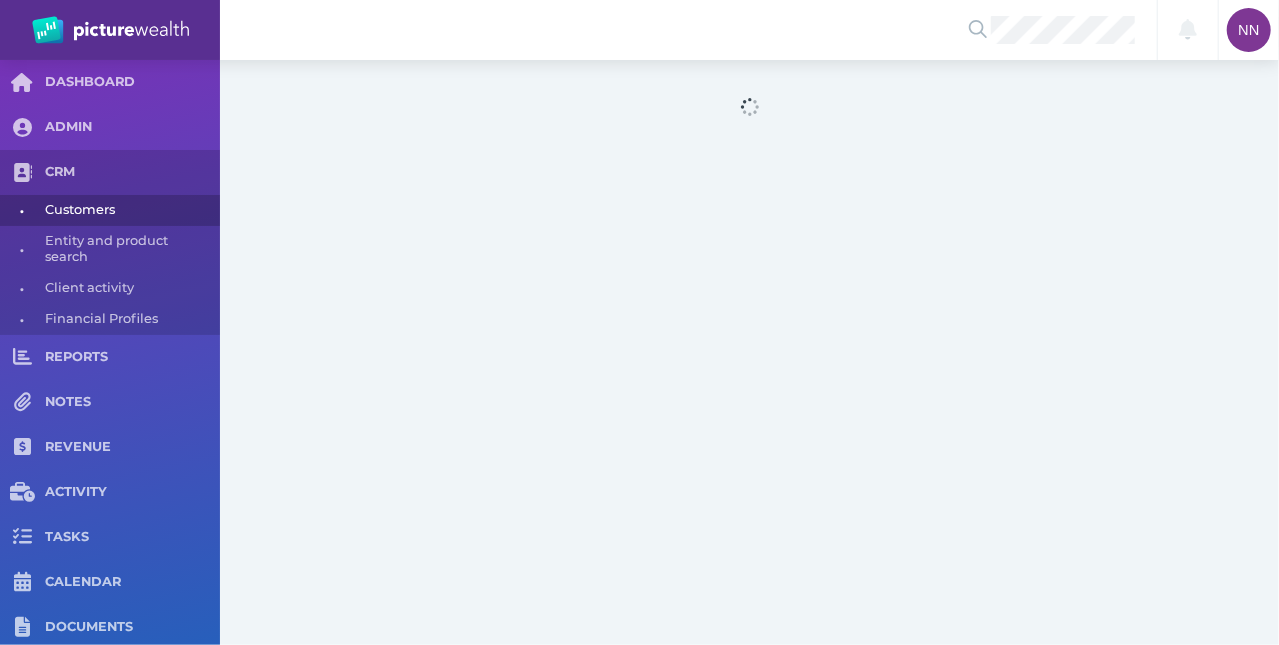 select on "25" 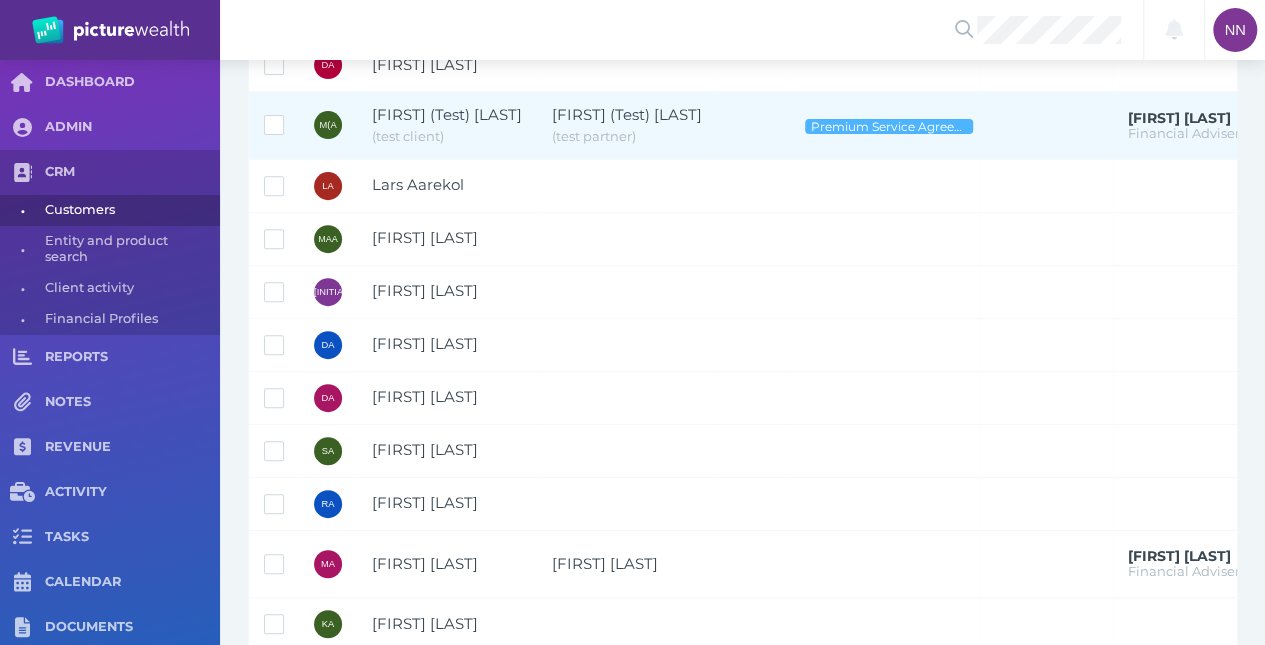 scroll, scrollTop: 0, scrollLeft: 0, axis: both 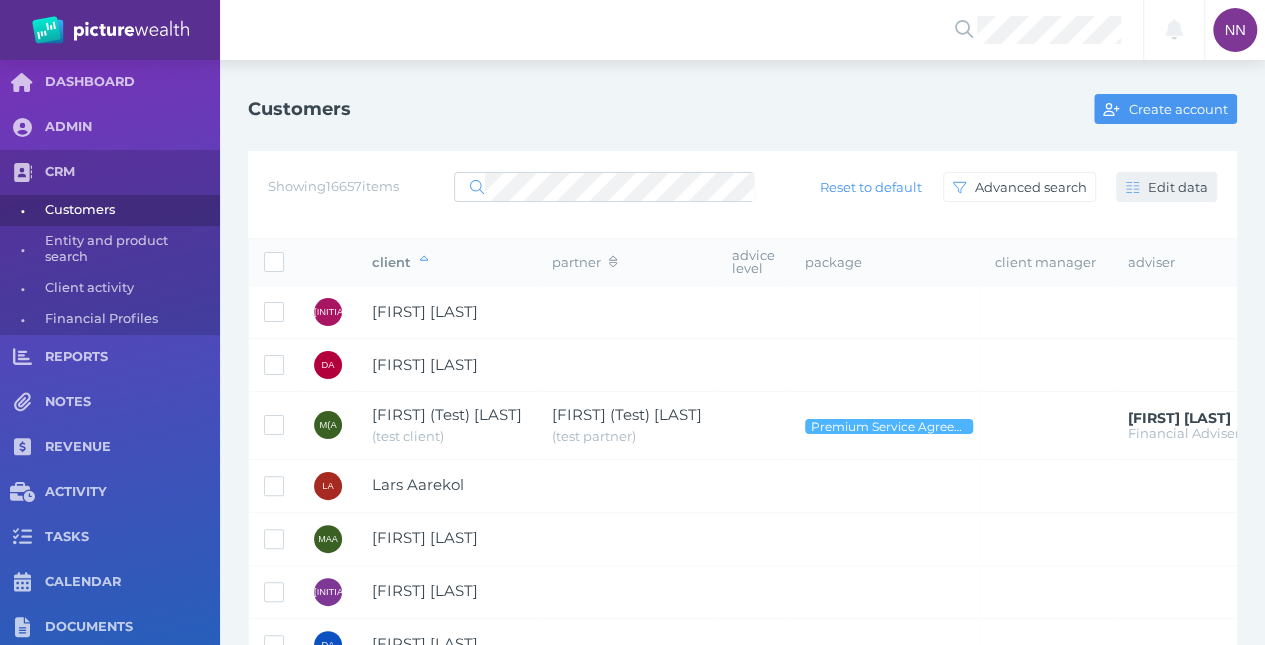 click on "Edit data" at bounding box center (1179, 187) 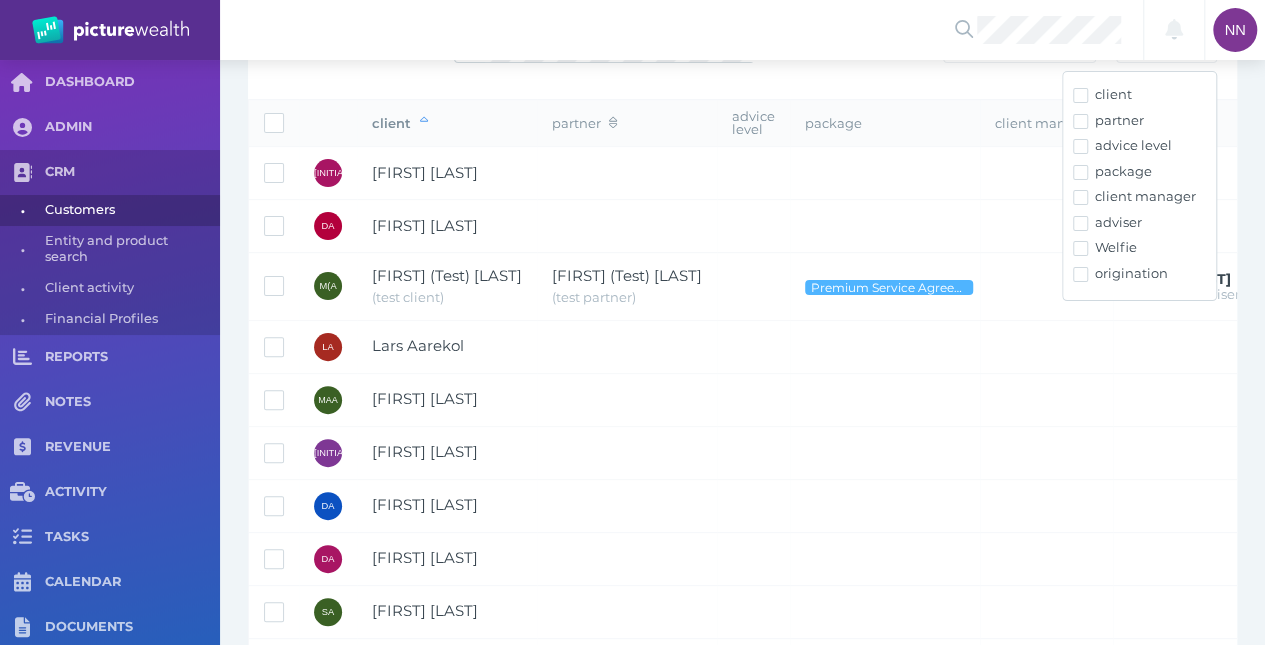 scroll, scrollTop: 0, scrollLeft: 0, axis: both 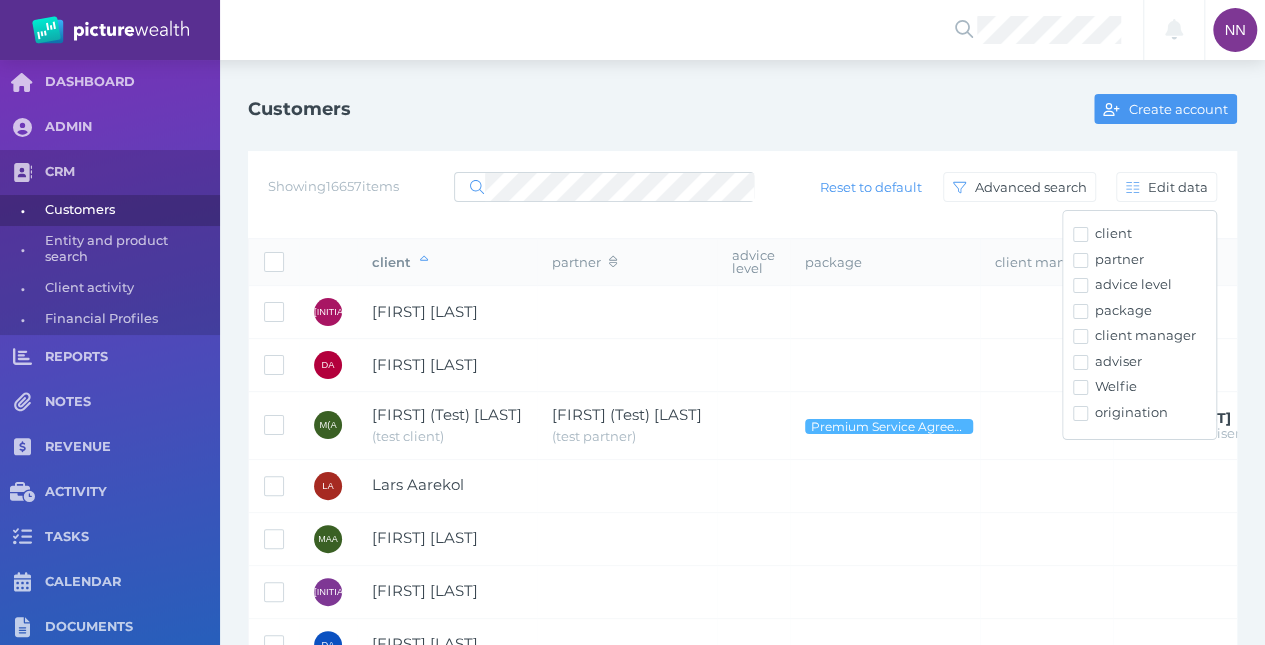 click at bounding box center [1084, 412] 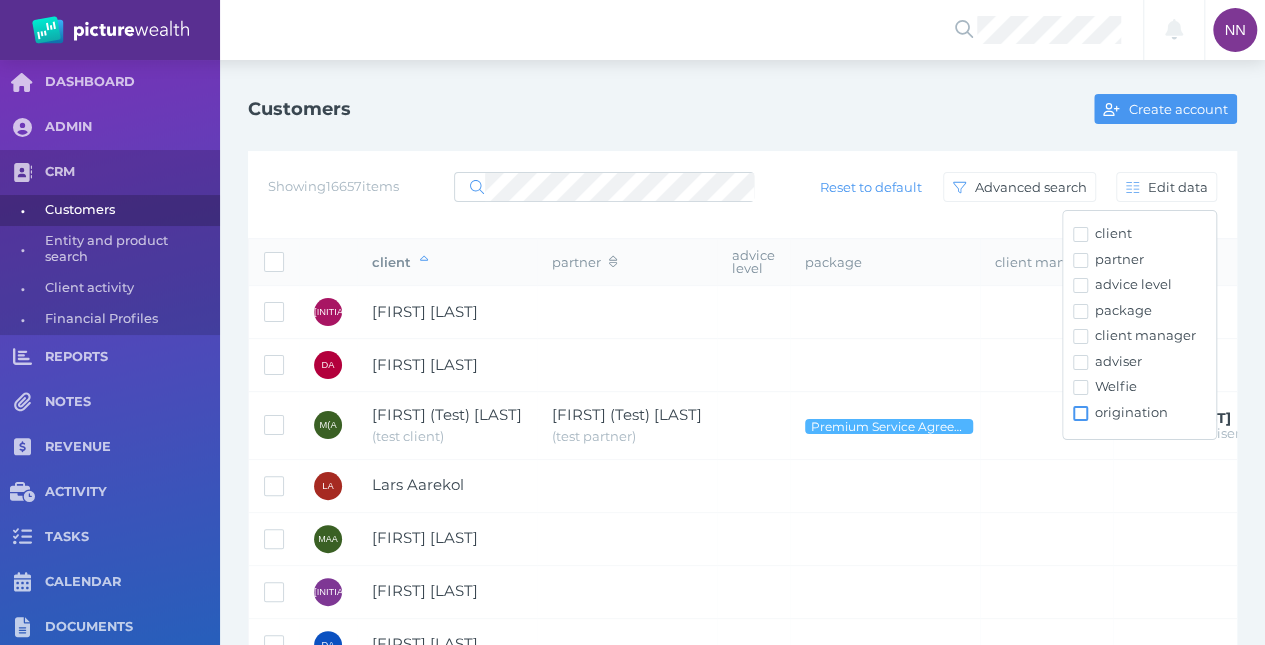 click at bounding box center [1080, 413] 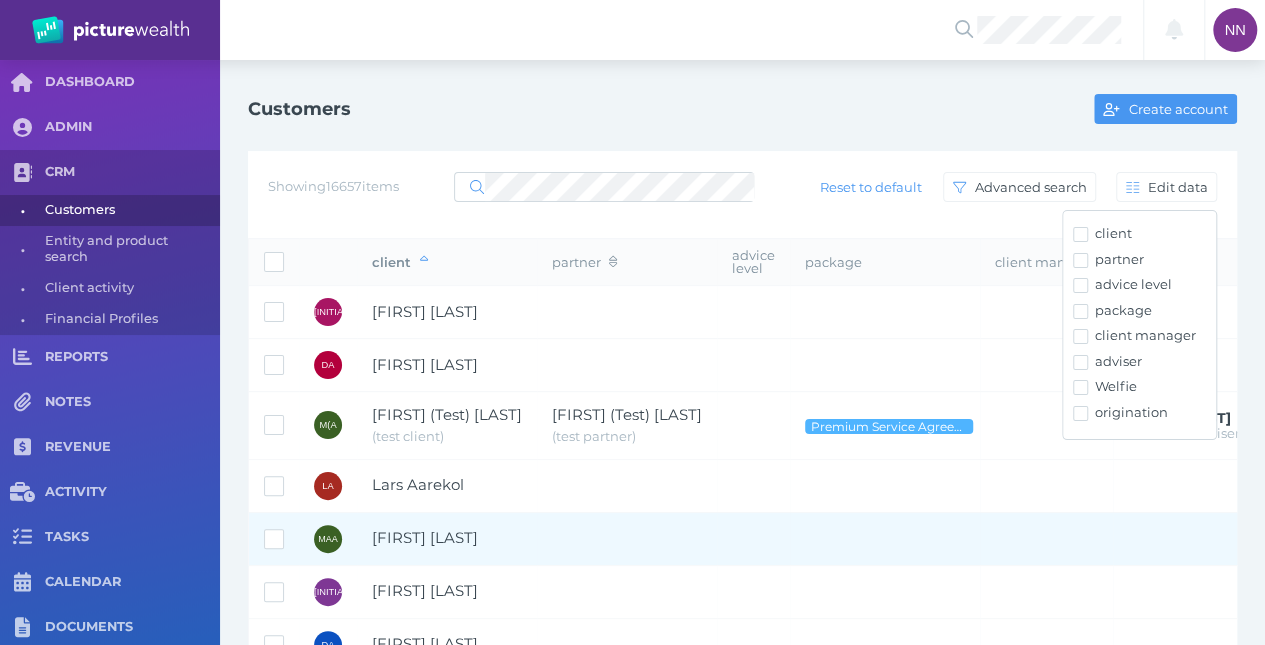 click at bounding box center (1046, 538) 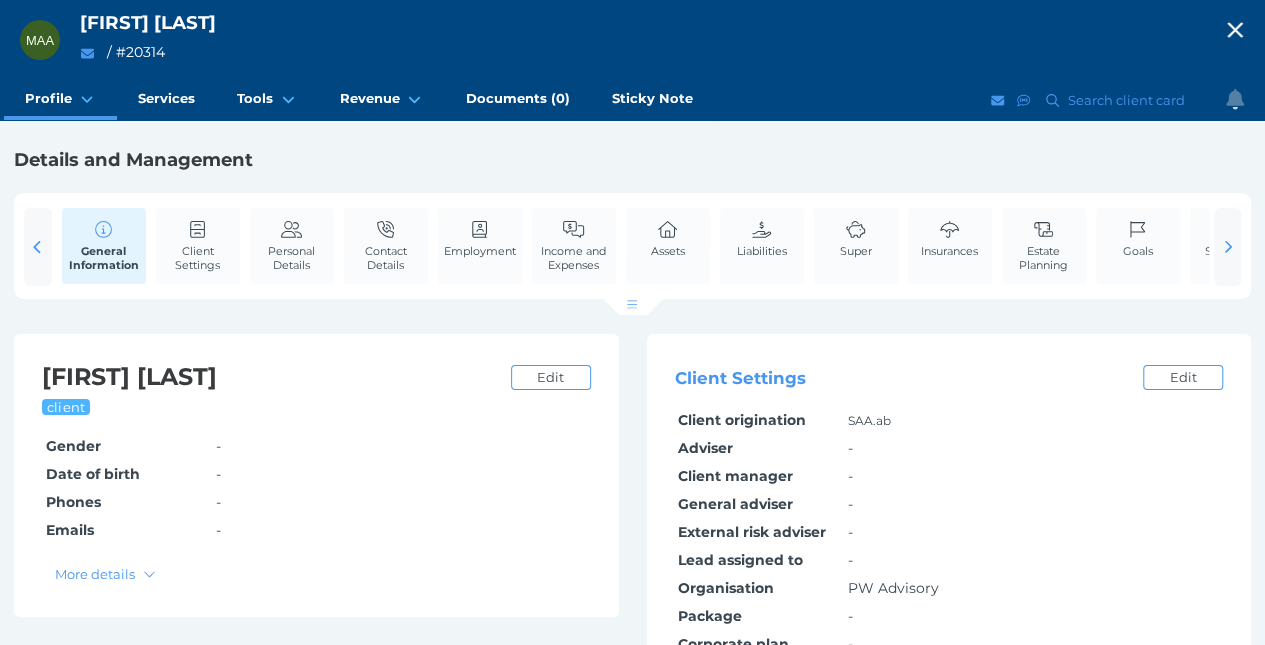 click 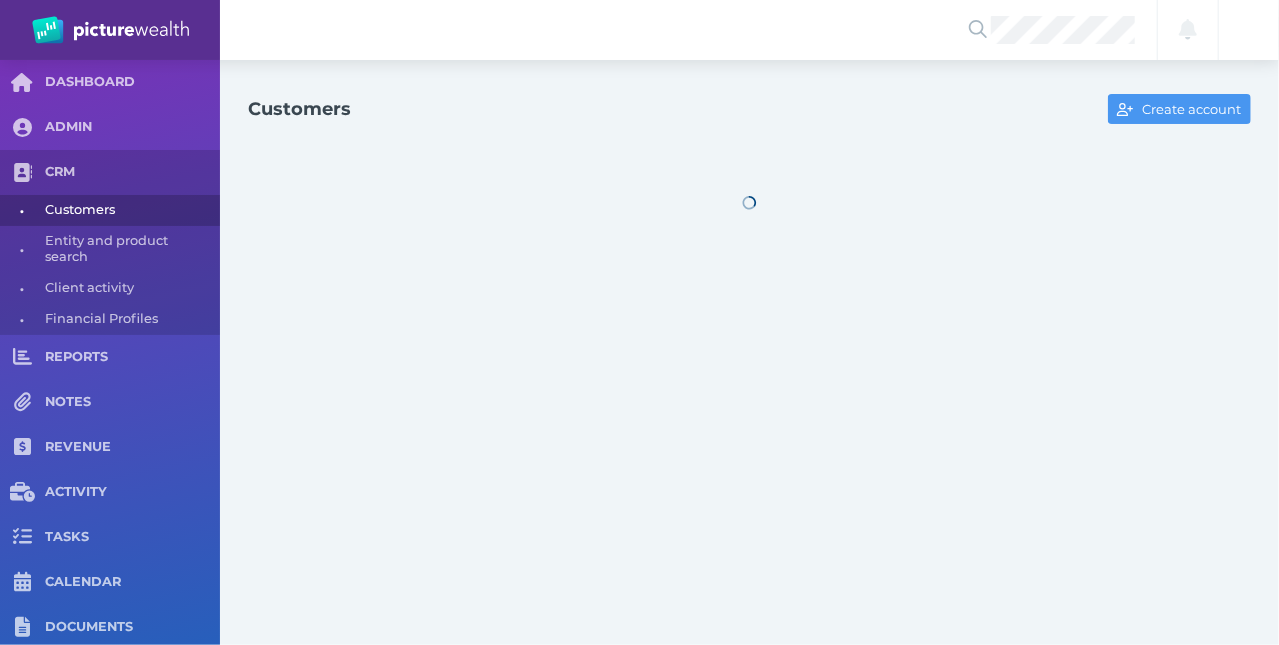 select on "25" 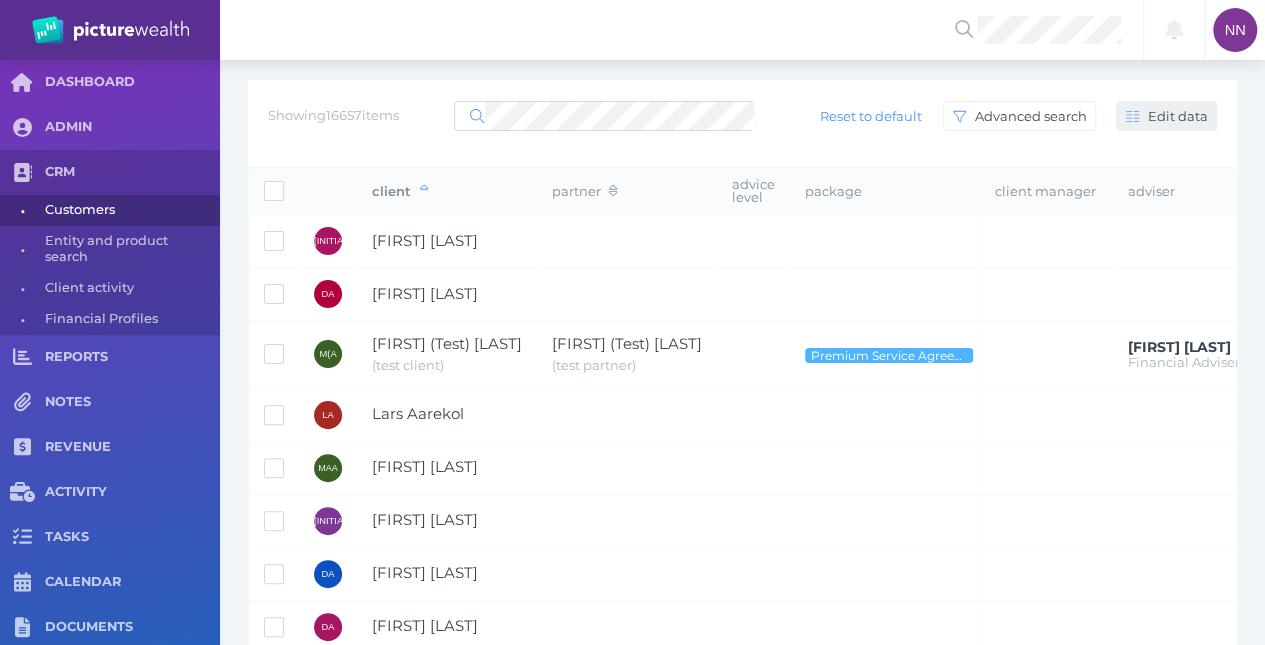 scroll, scrollTop: 0, scrollLeft: 0, axis: both 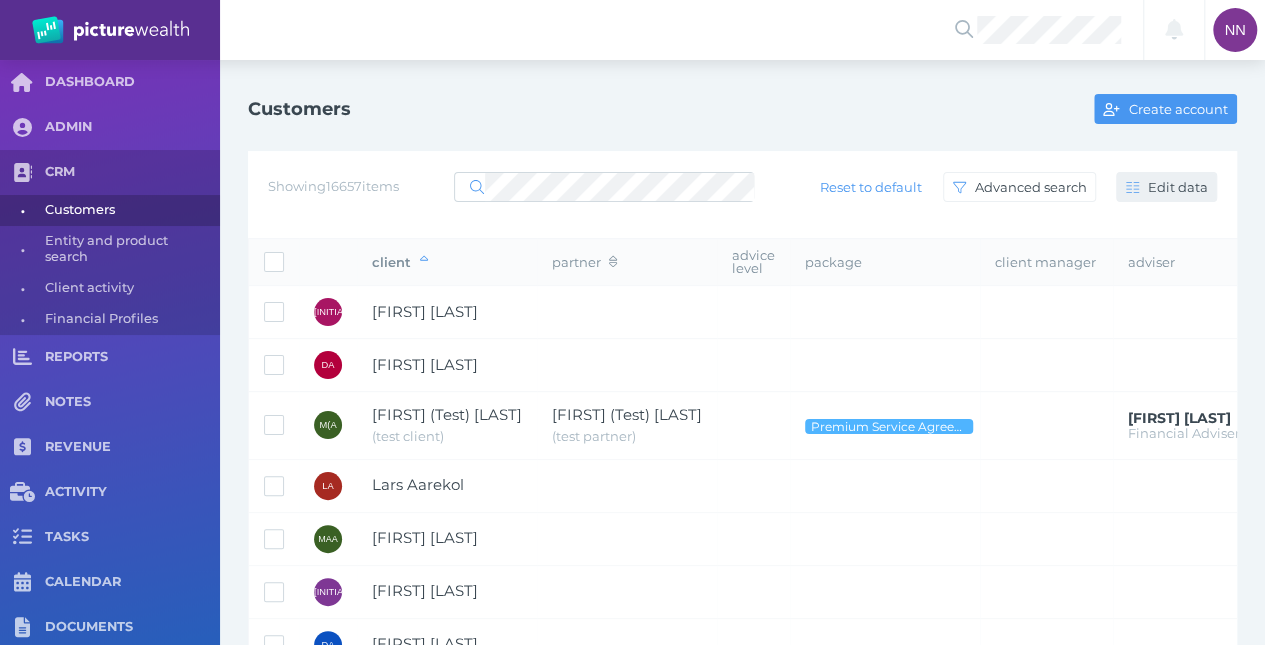 click on "Edit data" at bounding box center (1179, 187) 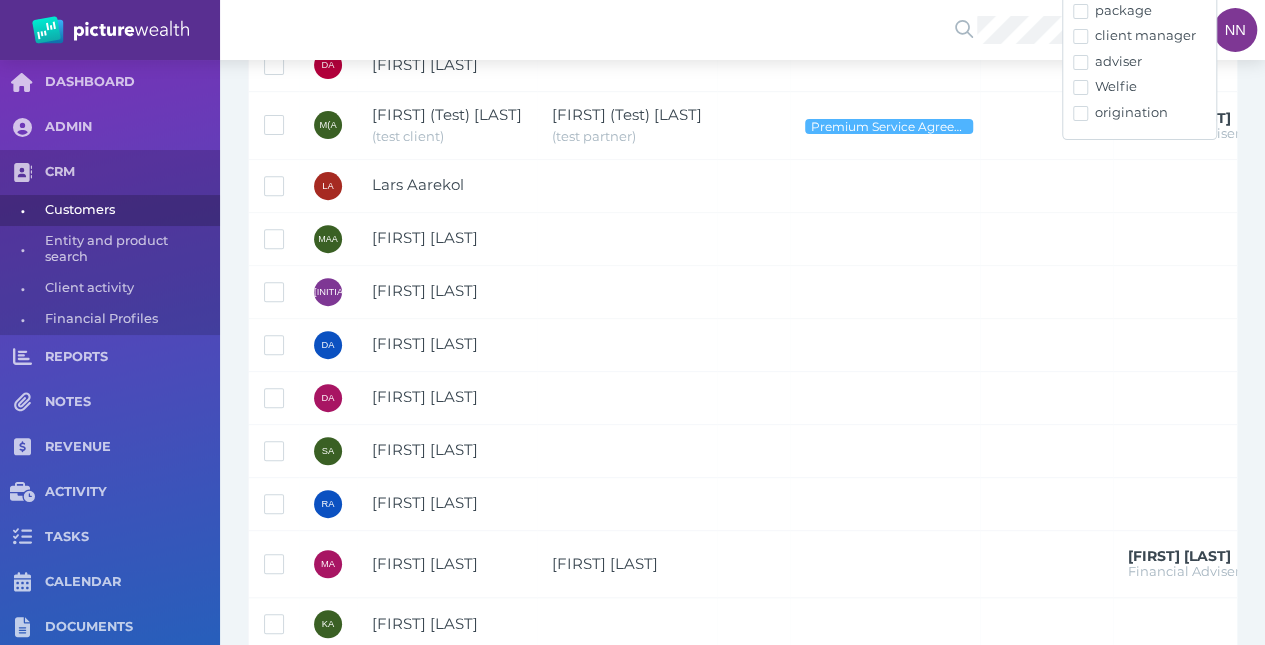 click on "Customers Create account Showing  16657  items Reset to default Advanced search Edit data client   partner   advice level package client manager adviser Welfie origination   JA [LAST] A SAA.ab DA [LAST] A SAA.ab M(A Marg (Test) Aaberkac ( test client ) [FIRST] (Test) Aaberkac ( test partner ) Premium Service Agreement - Ongoing Grant Teakle   Financial Adviser LA Lars Aarekol SAA.ab MA Mustafa Al Abbasi SAA.ab LJA Lee John Abbiss SAA.ab DA Dale Abblitt SAA.ab DA Damien Abbott SAA.ab SA Simone Abbott SAA.ab RA Reg Abbott MA Mike Abbott Jennifer Abbott Brad Bond   Financial Adviser KA Kerry Abbott SAA.ab AA Angela Abbott SAA.ab SA Samuel Abbott Gareth Healy   Private Wealth Adviser GA Greg Abbott LeanneMartinez.staff NA Nicholas Abbott SAA.ab JA Jamie Abbs ( Jamie ) Kylie Battle ( Kylie ) Grant Teakle   Financial Adviser AdamMatthewsDRF.cm MA Mohd Abdul-Hamed Anthony Dermer   Client Manager deleted AnthonyDermer.cm JA Joshua Abdullah SAA.ab LA Len Abdulnour SAA.ab DA Dian Abdurachman ( Dian ) PortFinancial.ab" at bounding box center [742, 669] 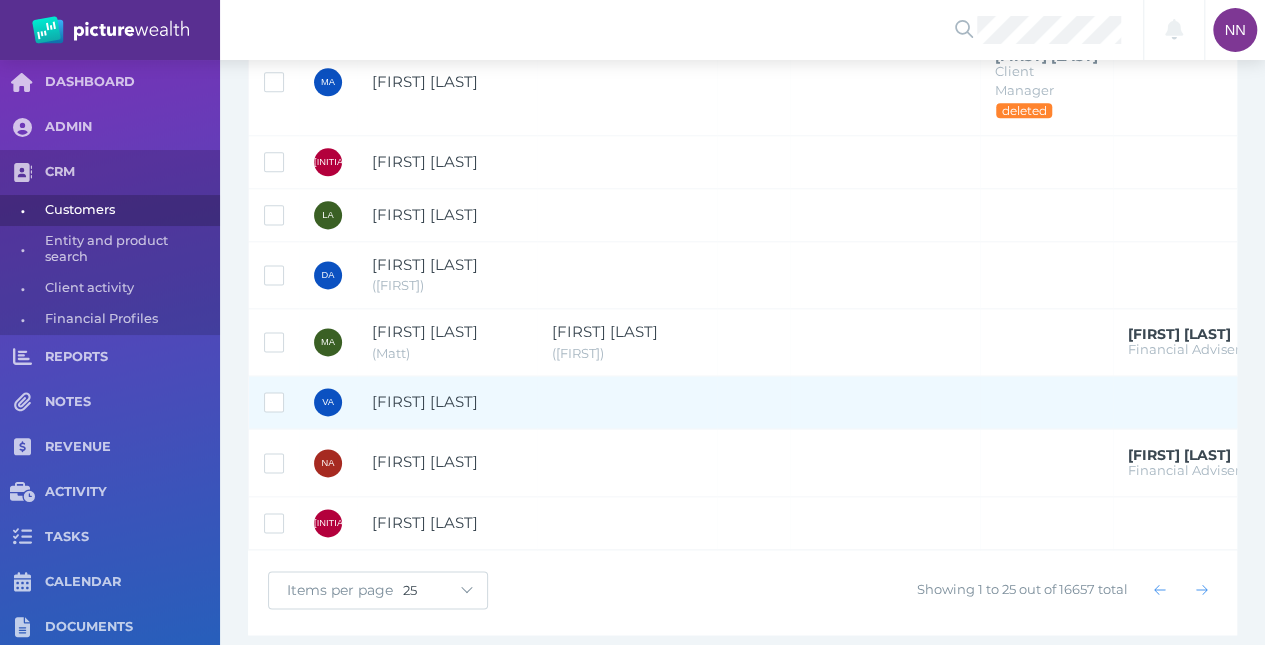 scroll, scrollTop: 1218, scrollLeft: 0, axis: vertical 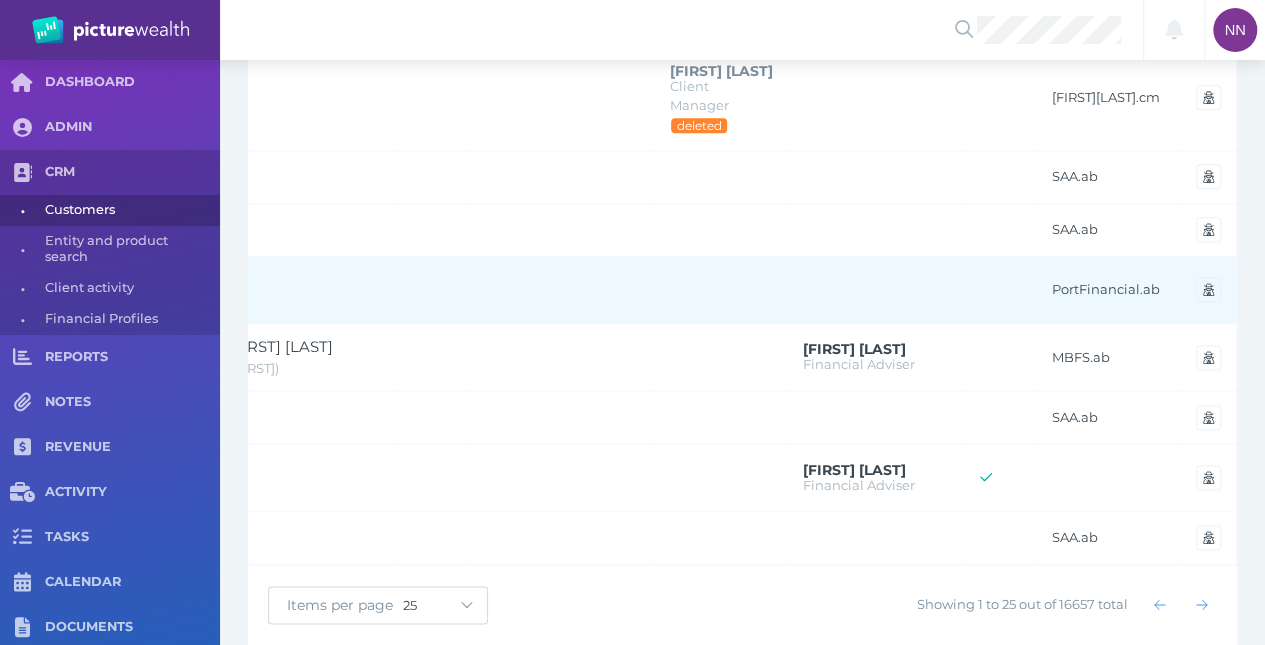 click on "PortFinancial.ab" at bounding box center (1109, 289) 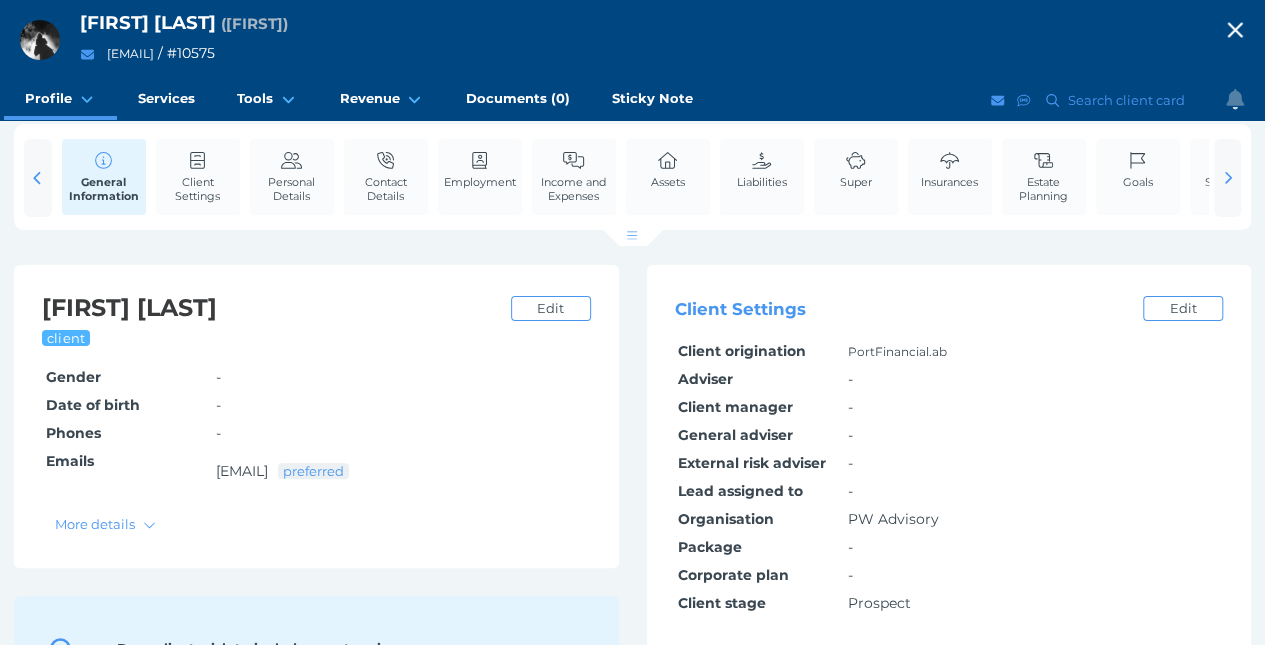 scroll, scrollTop: 100, scrollLeft: 0, axis: vertical 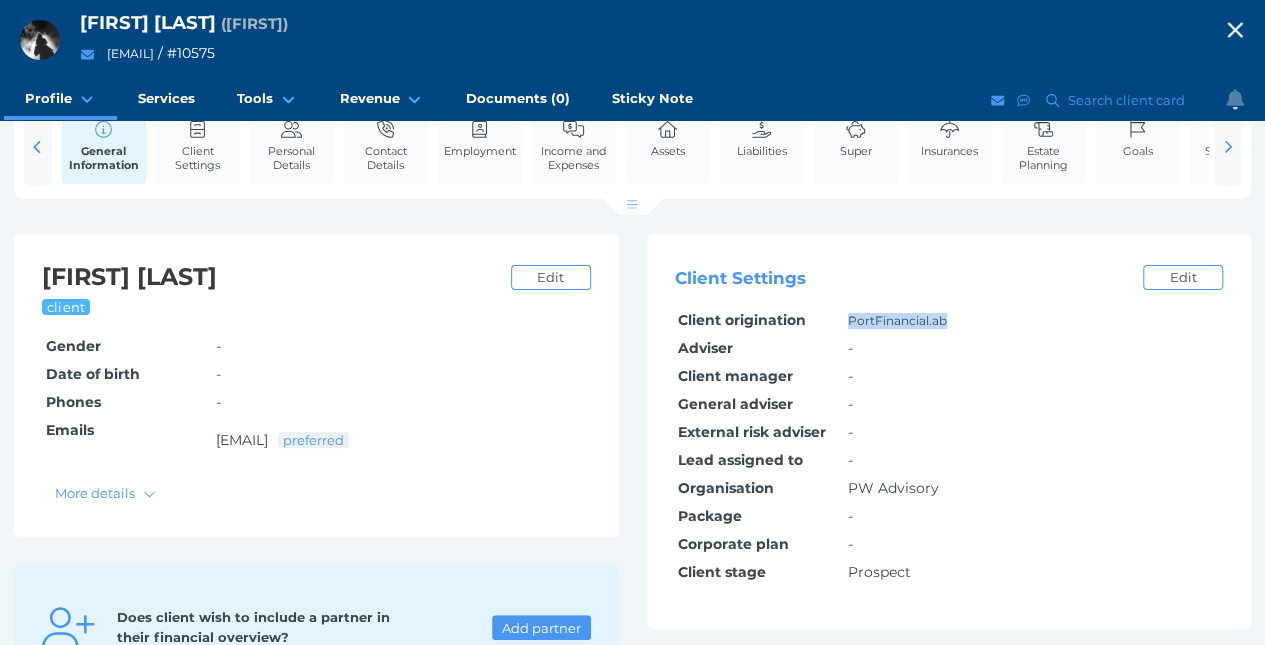 drag, startPoint x: 928, startPoint y: 317, endPoint x: 825, endPoint y: 327, distance: 103.4843 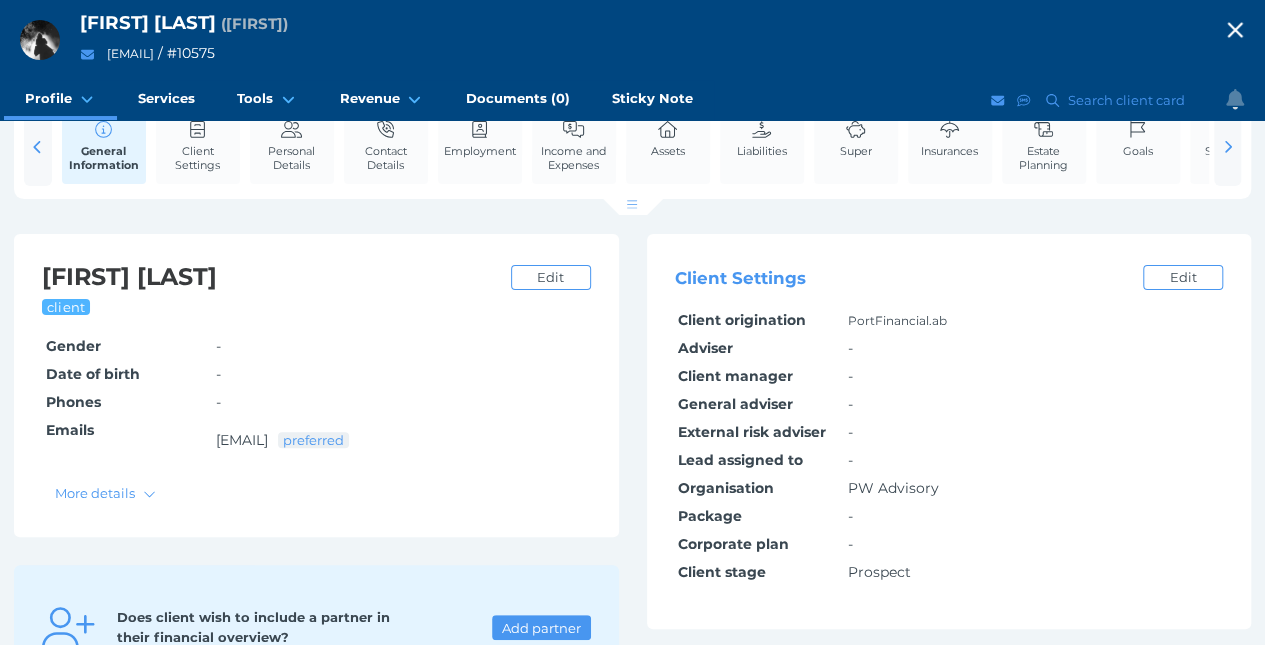 click on "-" at bounding box center [1034, 405] 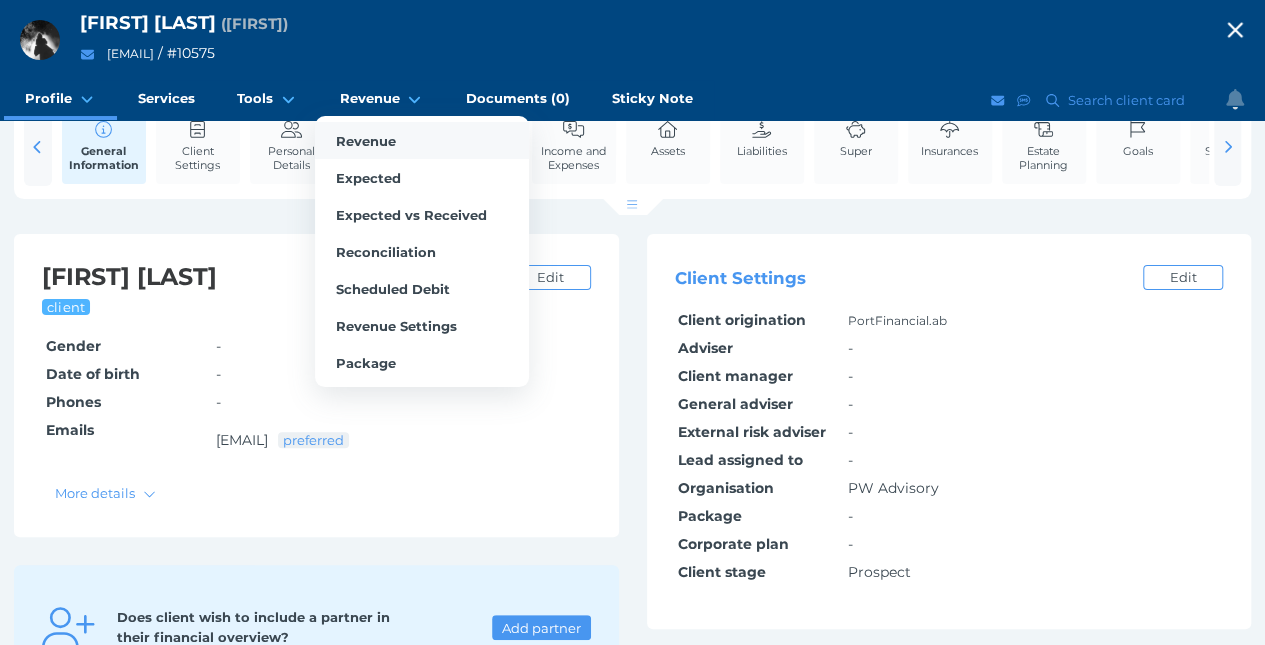 click on "Revenue" at bounding box center (422, 140) 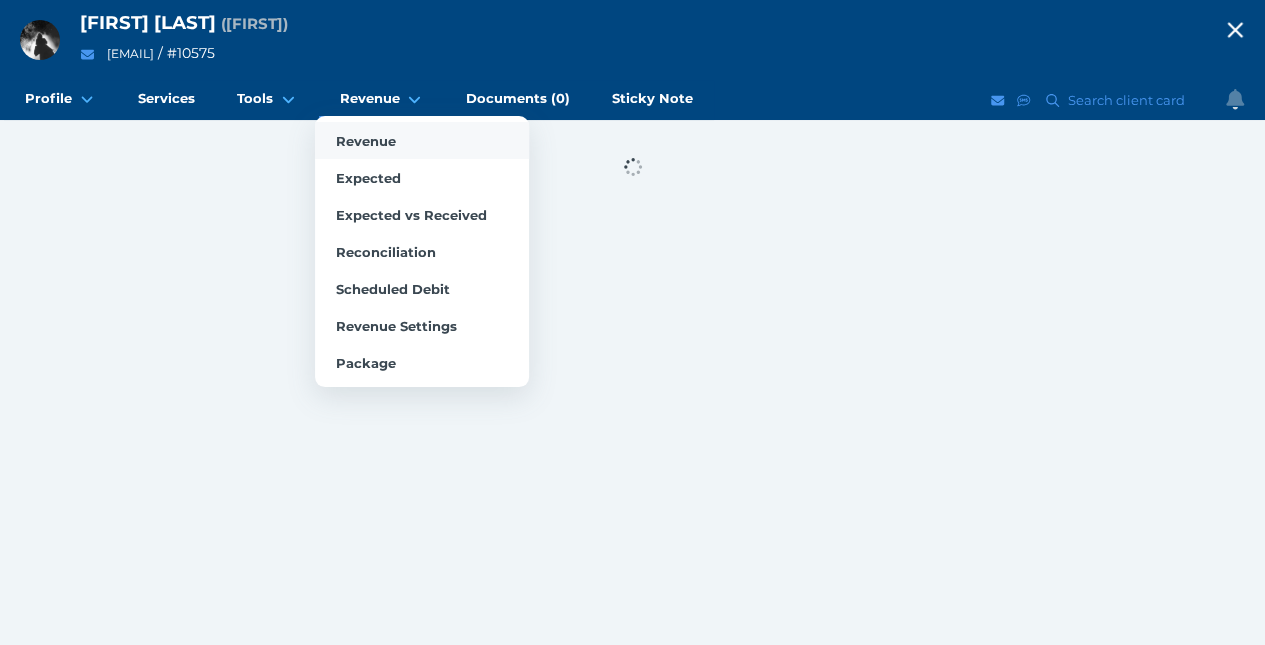 scroll, scrollTop: 0, scrollLeft: 0, axis: both 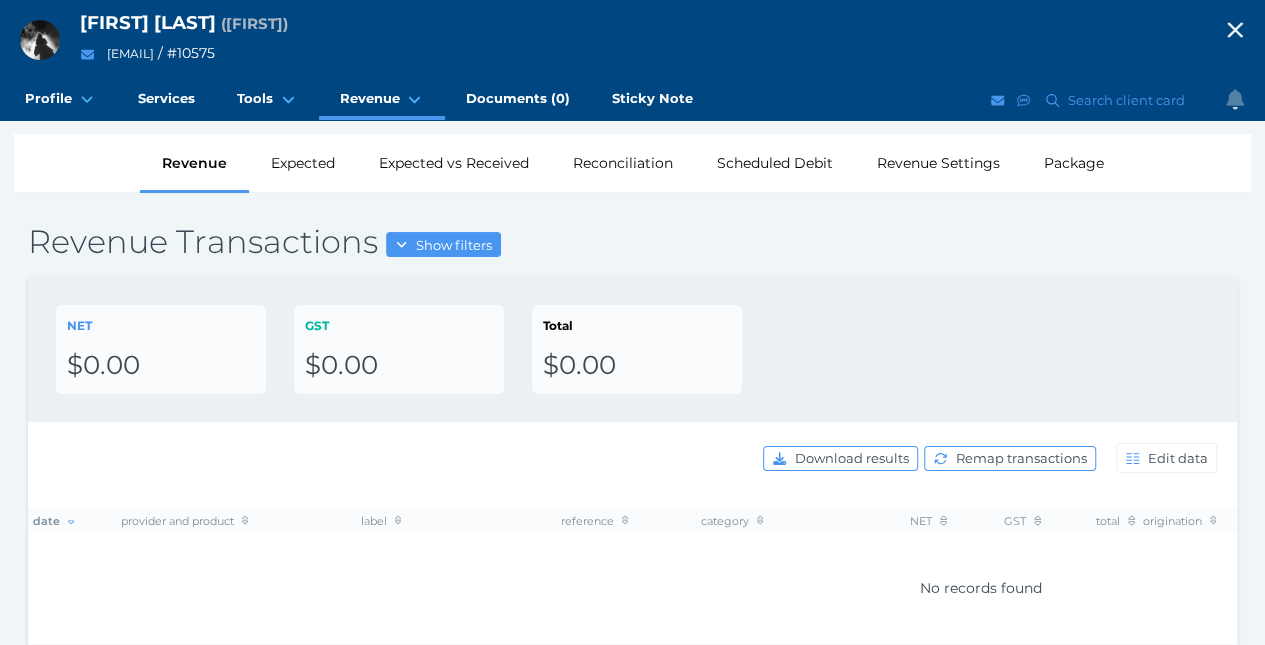 click 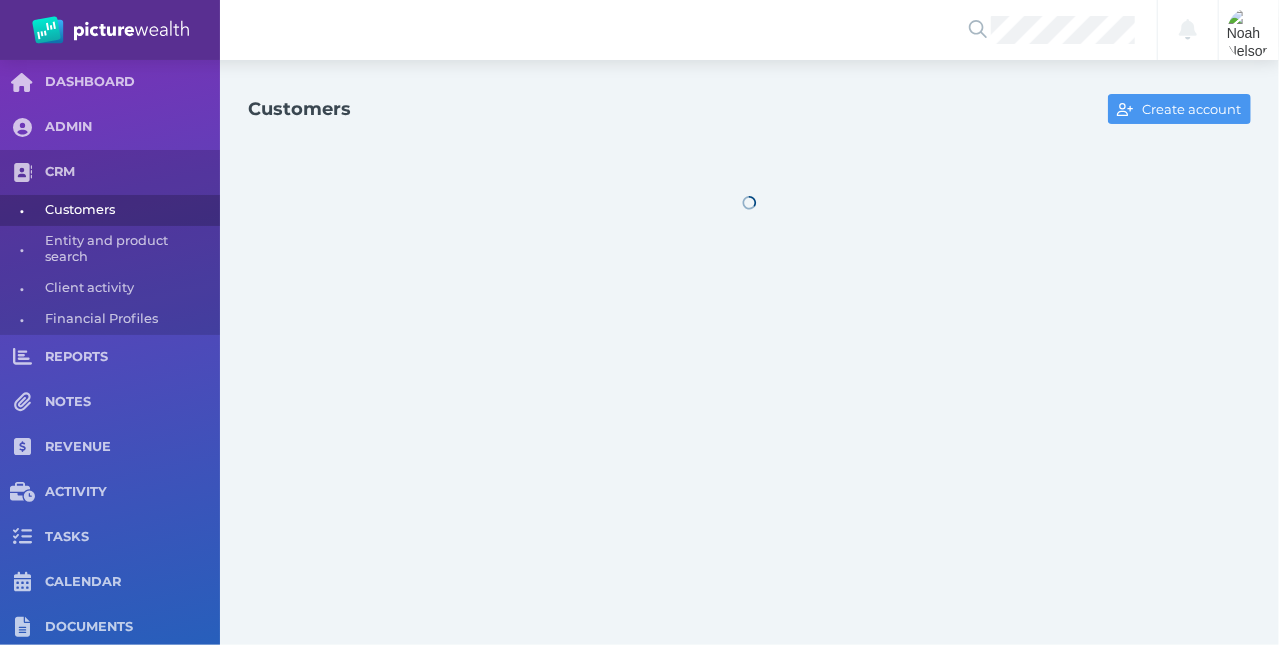select on "25" 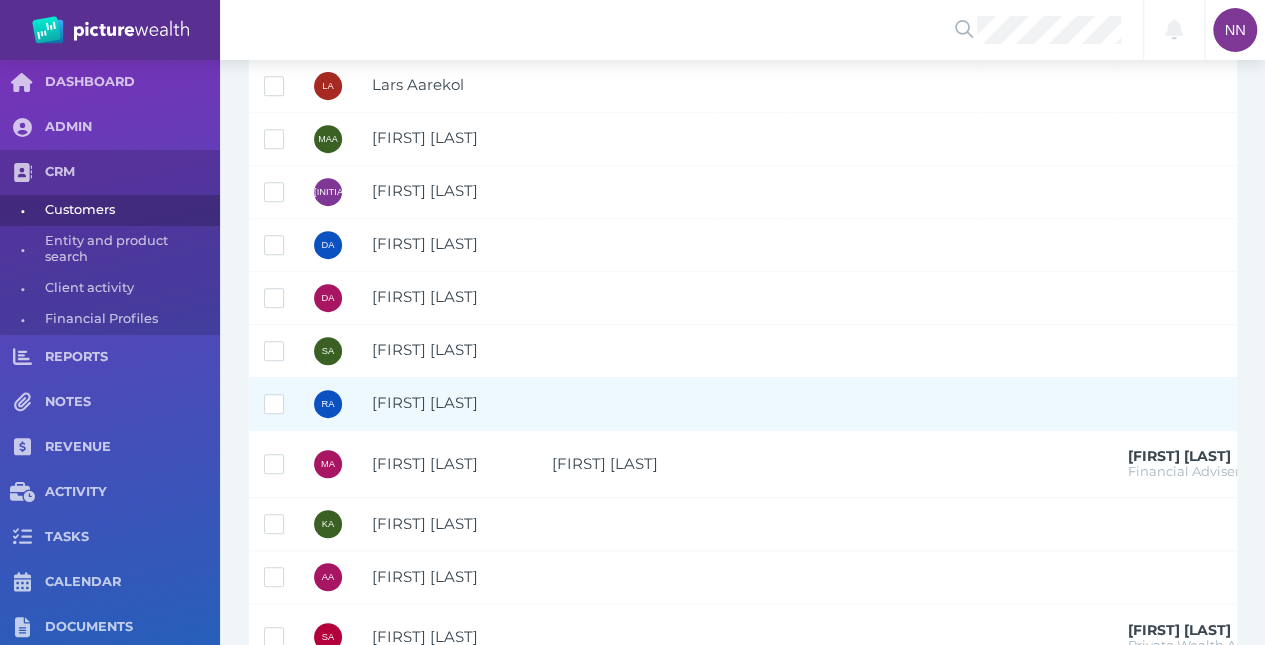 scroll, scrollTop: 0, scrollLeft: 0, axis: both 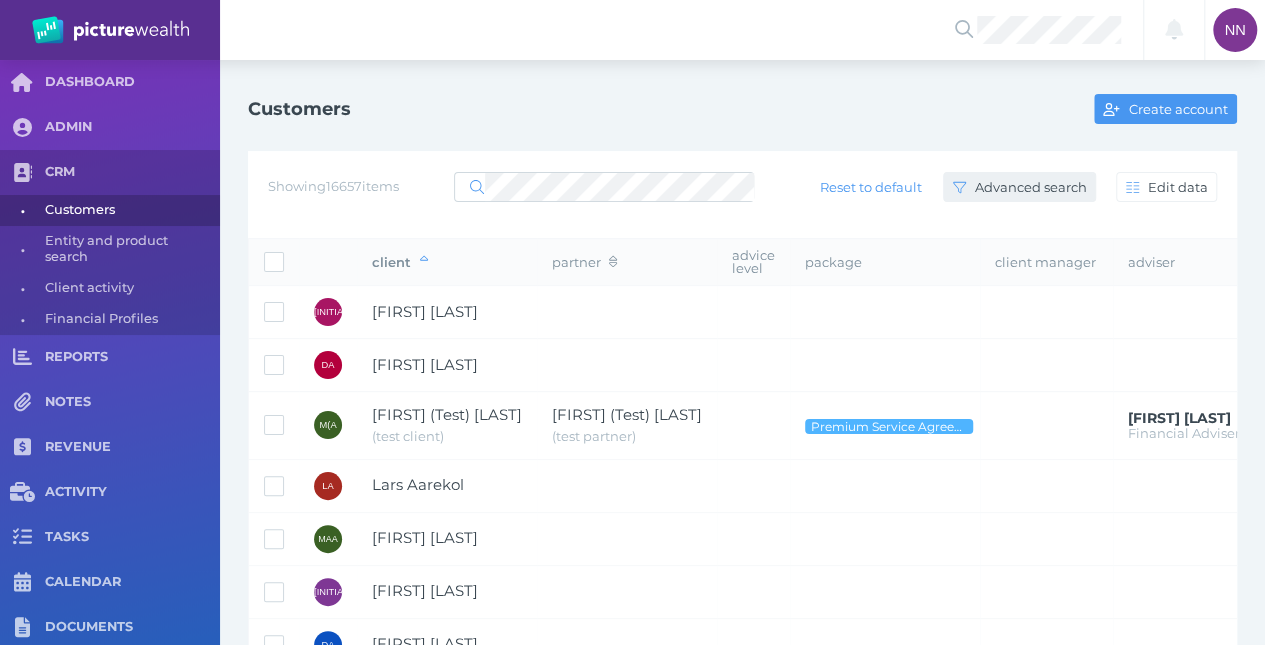 click on "Advanced search" at bounding box center (1032, 187) 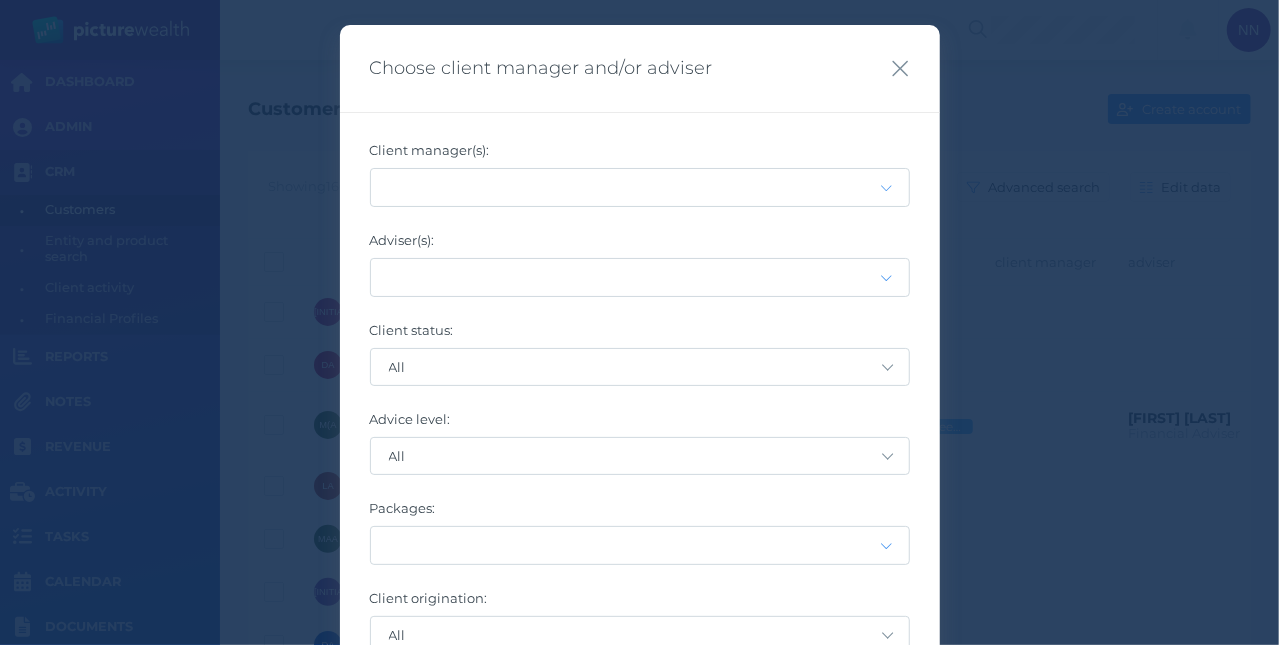 click on "Choose client manager and/or adviser Client manager(s): Adviser(s): Client status: All Active only Not confirmed only Advice level: All Packages: Client origination: All APW AmberDawson.staff PortFinancial.ab PWA JohnWertheimer.cm JohnDoonan.cm GaryMay.cm PeterLim.cm DaleScally.cm TrevorMarano.cm BradleyBond.cm AndreBurress.cm AnthonyDermer.cm PaulaGarnham.cm RebeccaHowarth.cm DavidKhera.cm MarcoKwok.cm MaitlandTrim.cm SimonMatthews.cm ChrisMorris.cm GrantTeakle.cm SeanMordaunt.cp JonathanSherlock.cp MarkEdman.exit PeterXu.exit WayneReynolds.exit SaemiSeon.exit WayneDuncan.exit JeromeYoung.exit AaronDuncombe.staff LeanneMartinez.staff LukeMoorby.staff Trevor.Marano.cm Kensington.cm CameronKnox.cm BGperthadvisory.cm AdamMatthewsDRF.cm AdamMatthewsPDD.cm JonathonMartino.staff Seabrook.exit Peter.McDonald.staff MBFS.ab SAA.ab Demeter.ab Cotter.ab - without origination - Client's residential post code: Client's ref: Cancel Apply" at bounding box center (639, 322) 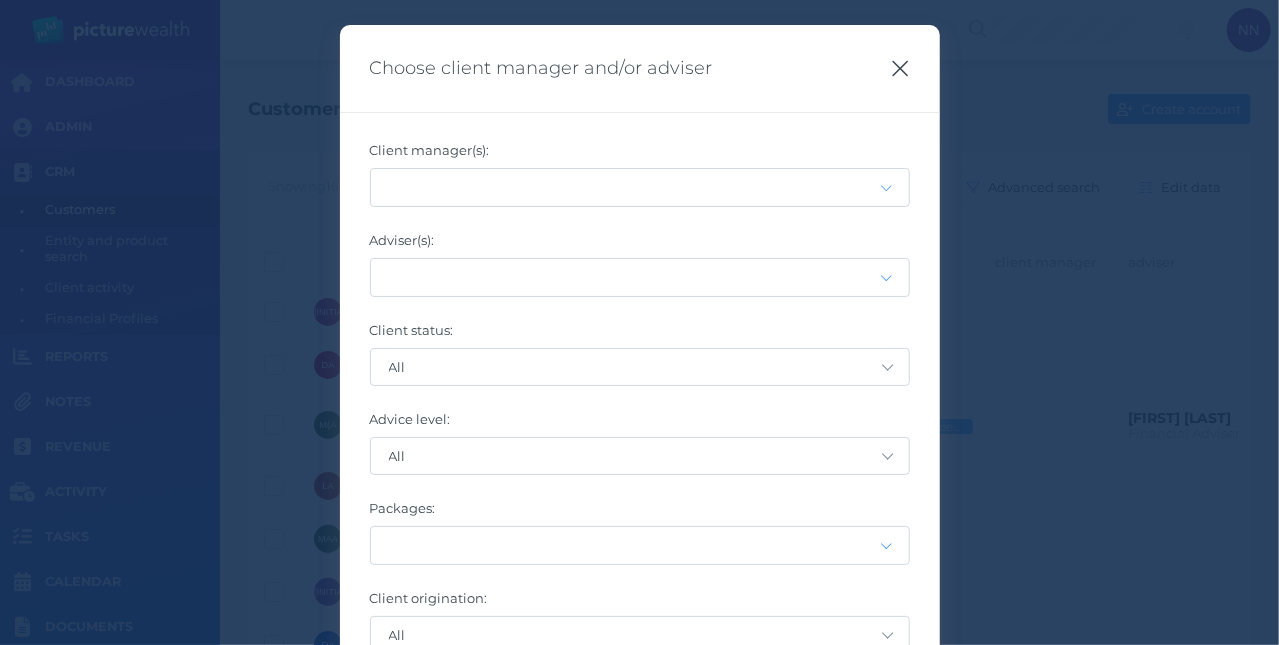 click 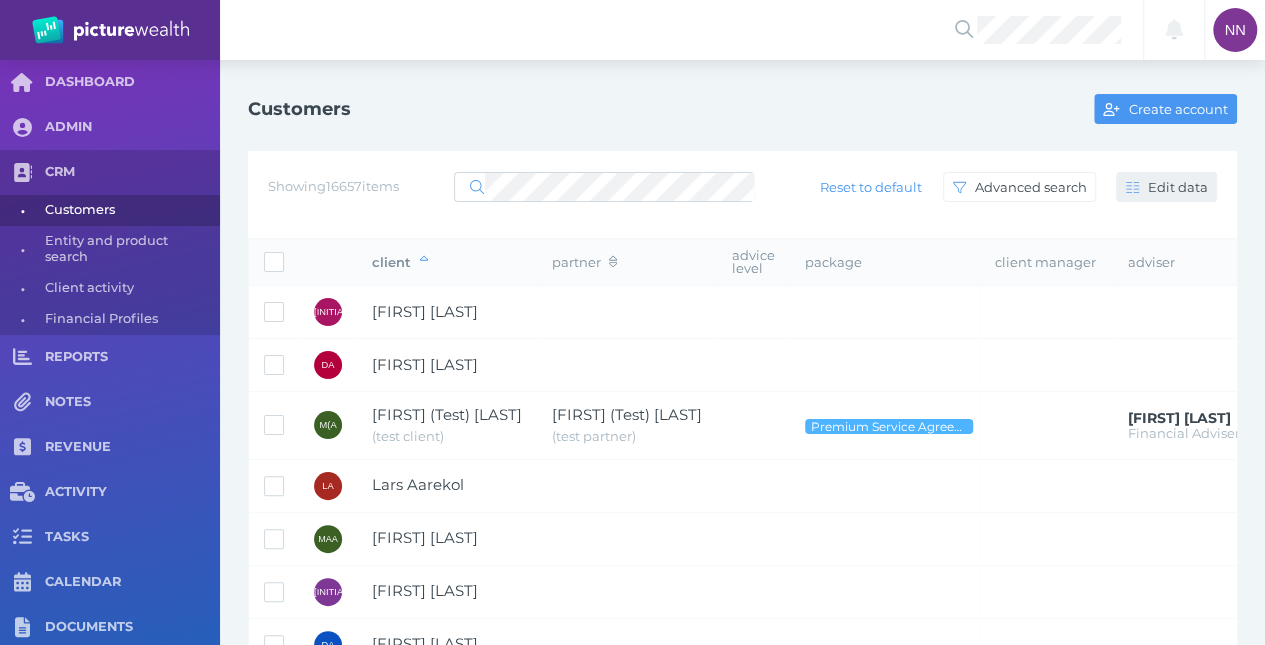 click on "Edit data" at bounding box center [1179, 187] 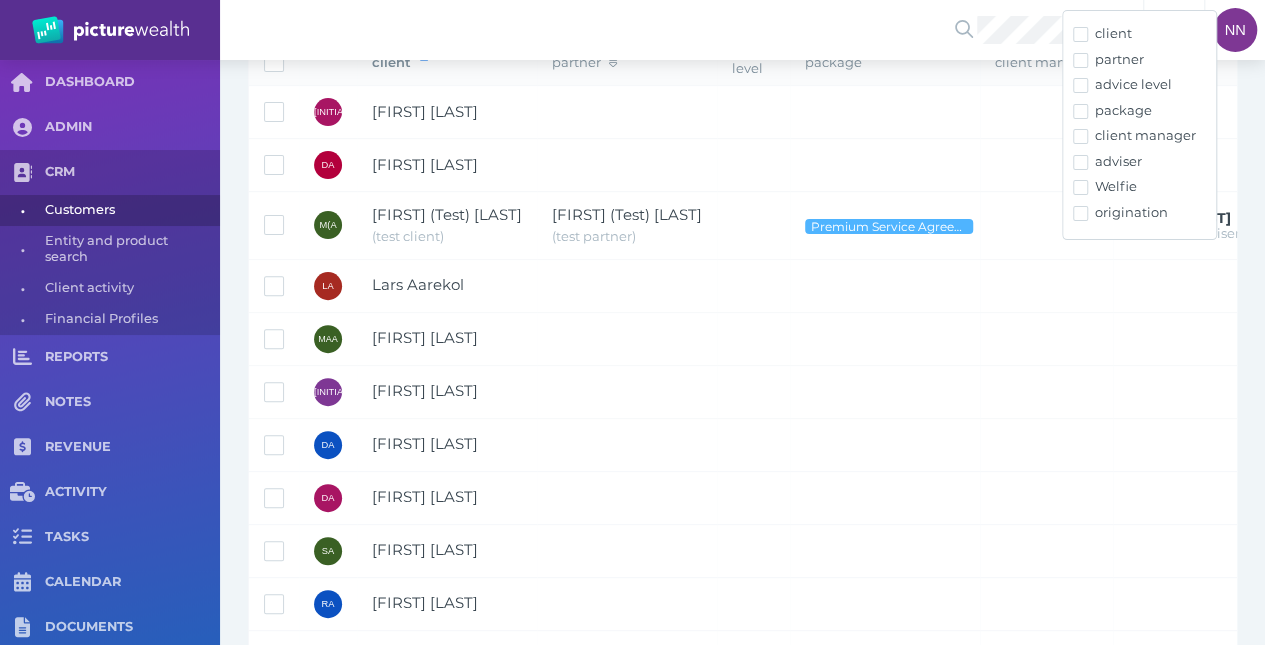 click on "Customers Create account Showing  16657  items Reset to default Advanced search Edit data client   partner   advice level package client manager adviser Welfie origination   JA [LAST] A SAA.ab DA [LAST] A SAA.ab M(A Marg (Test) Aaberkac ( test client ) [FIRST] (Test) Aaberkac ( test partner ) Premium Service Agreement - Ongoing Grant Teakle   Financial Adviser LA Lars Aarekol SAA.ab MA Mustafa Al Abbasi SAA.ab LJA Lee John Abbiss SAA.ab DA Dale Abblitt SAA.ab DA Damien Abbott SAA.ab SA Simone Abbott SAA.ab RA Reg Abbott MA Mike Abbott Jennifer Abbott Brad Bond   Financial Adviser KA Kerry Abbott SAA.ab AA Angela Abbott SAA.ab SA Samuel Abbott Gareth Healy   Private Wealth Adviser GA Greg Abbott LeanneMartinez.staff NA Nicholas Abbott SAA.ab JA Jamie Abbs ( Jamie ) Kylie Battle ( Kylie ) Grant Teakle   Financial Adviser AdamMatthewsDRF.cm MA Mohd Abdul-Hamed Anthony Dermer   Client Manager deleted AnthonyDermer.cm JA Joshua Abdullah SAA.ab LA Len Abdulnour SAA.ab DA Dian Abdurachman ( Dian ) PortFinancial.ab" at bounding box center (742, 769) 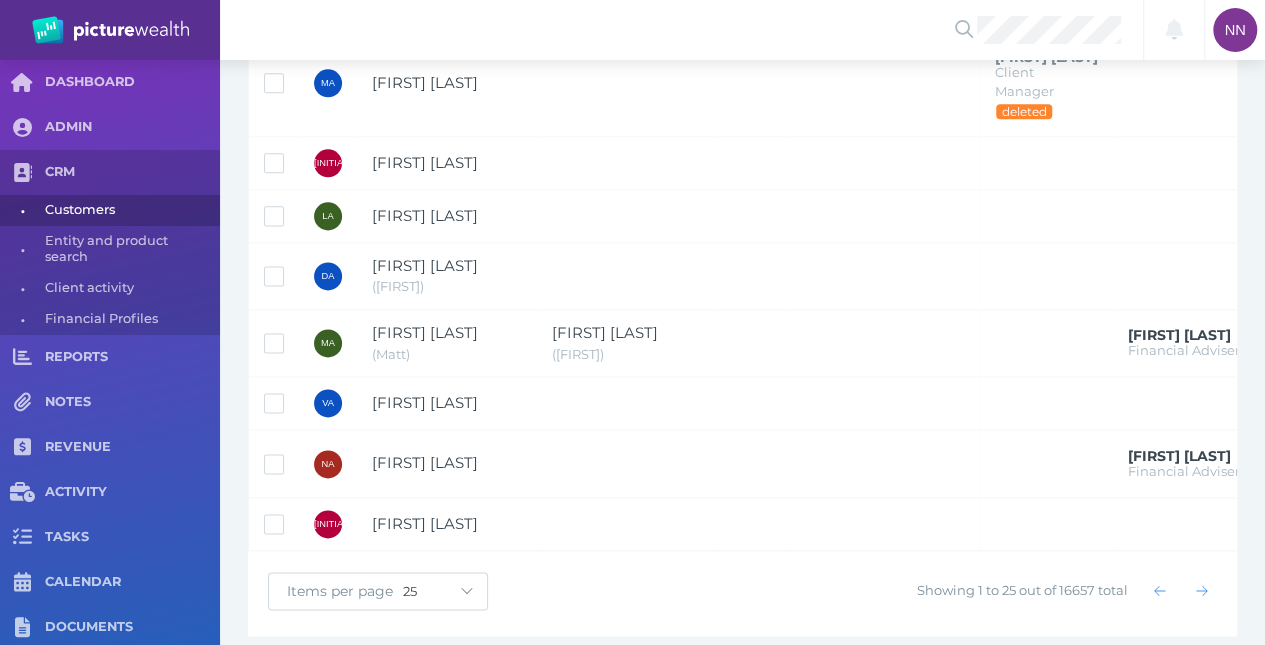 scroll, scrollTop: 1218, scrollLeft: 0, axis: vertical 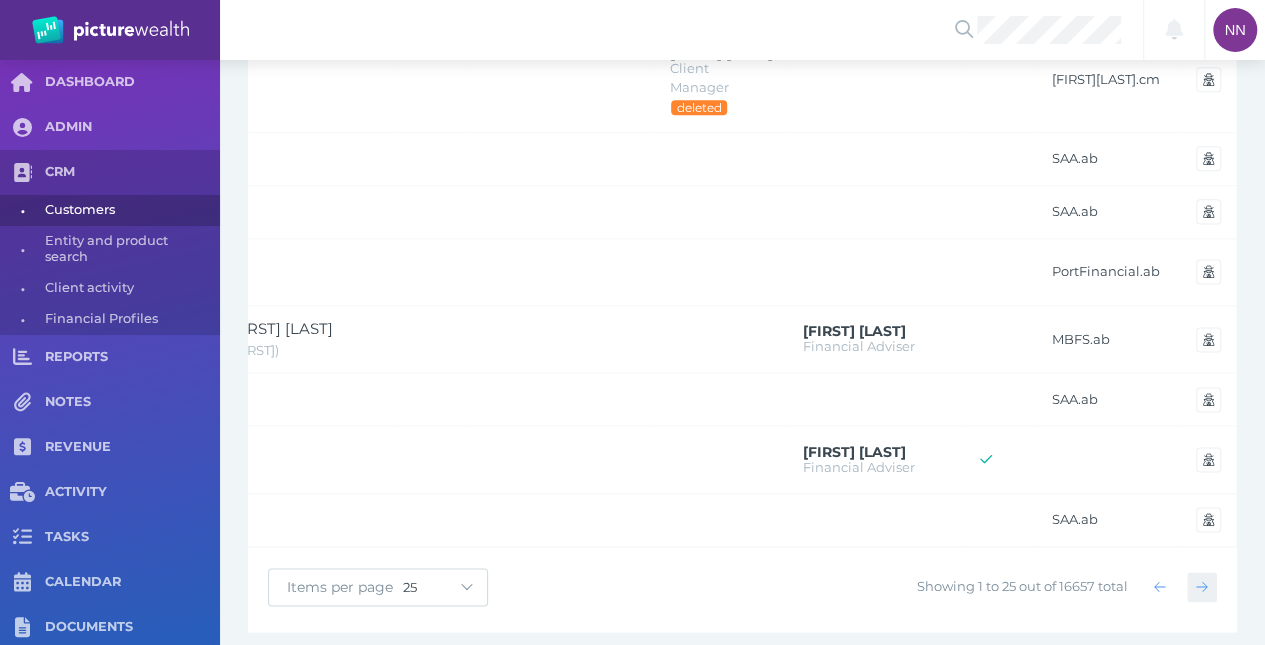 click at bounding box center [1202, 587] 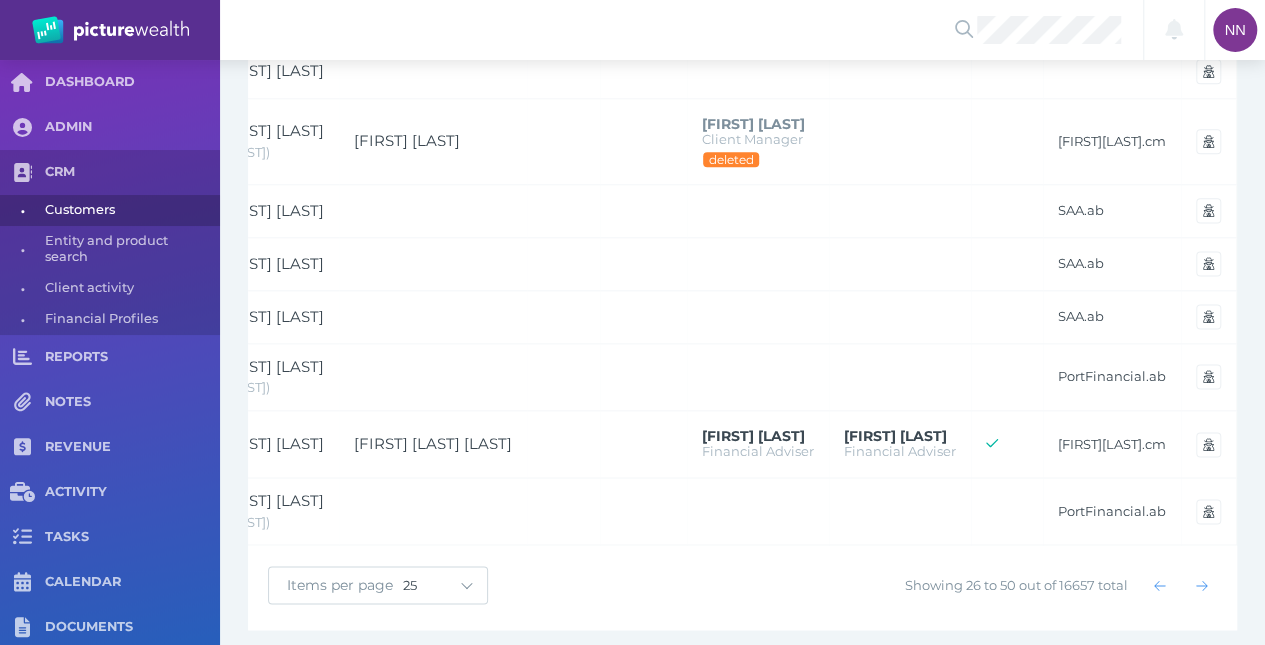 scroll, scrollTop: 0, scrollLeft: 297, axis: horizontal 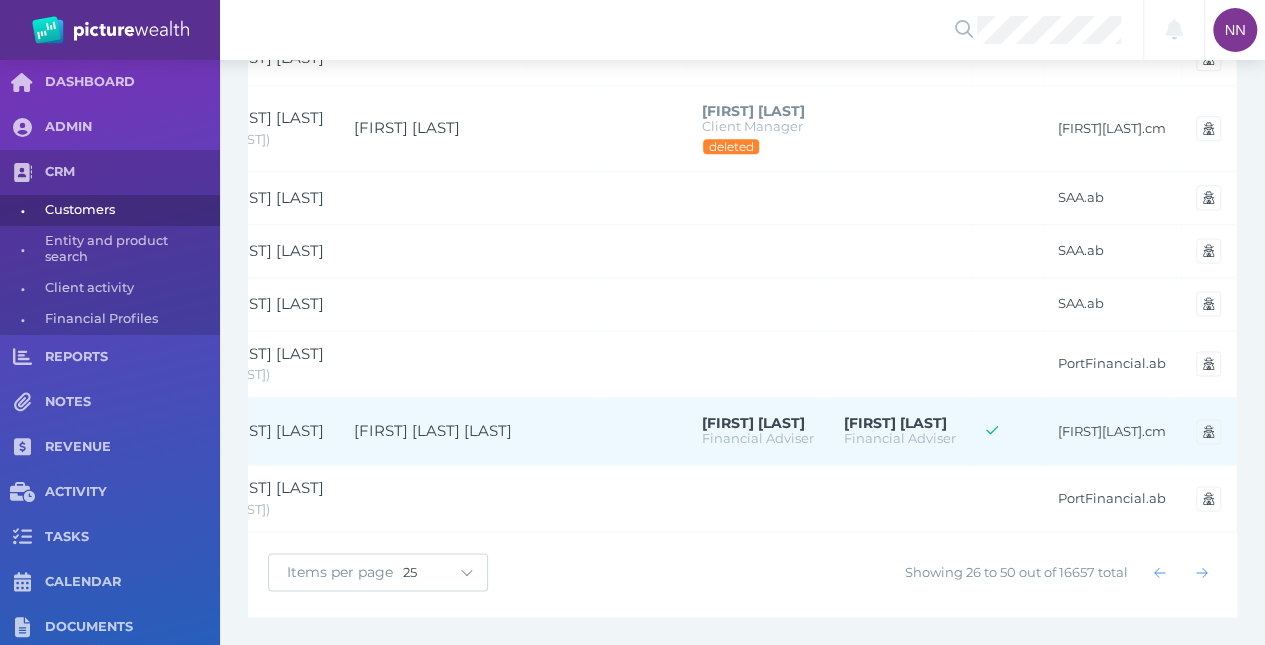 click on "[FIRST][LAST].cm" at bounding box center [1112, 431] 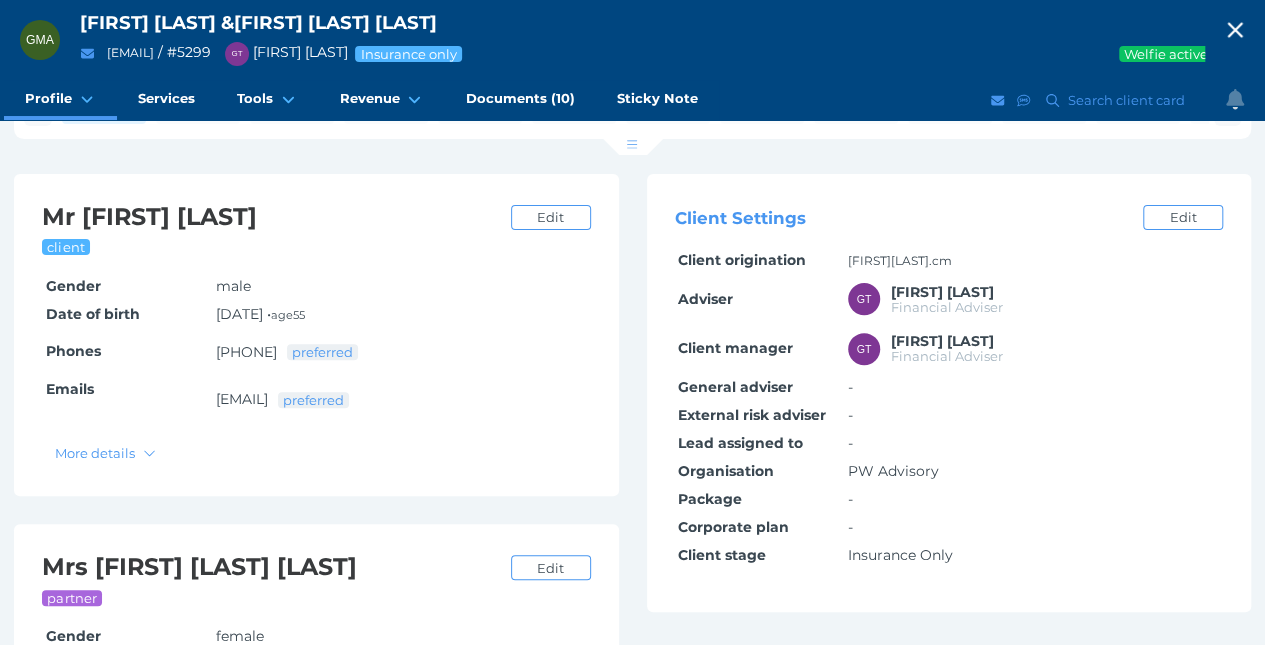 scroll, scrollTop: 200, scrollLeft: 0, axis: vertical 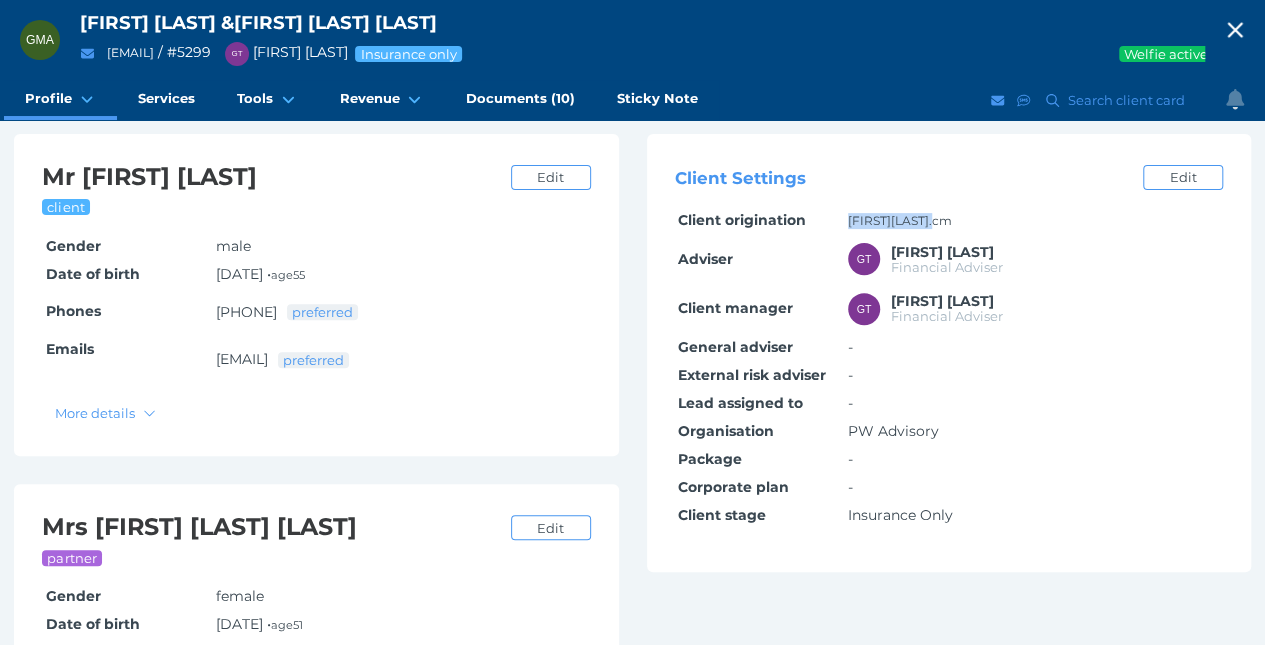 drag, startPoint x: 970, startPoint y: 223, endPoint x: 843, endPoint y: 232, distance: 127.3185 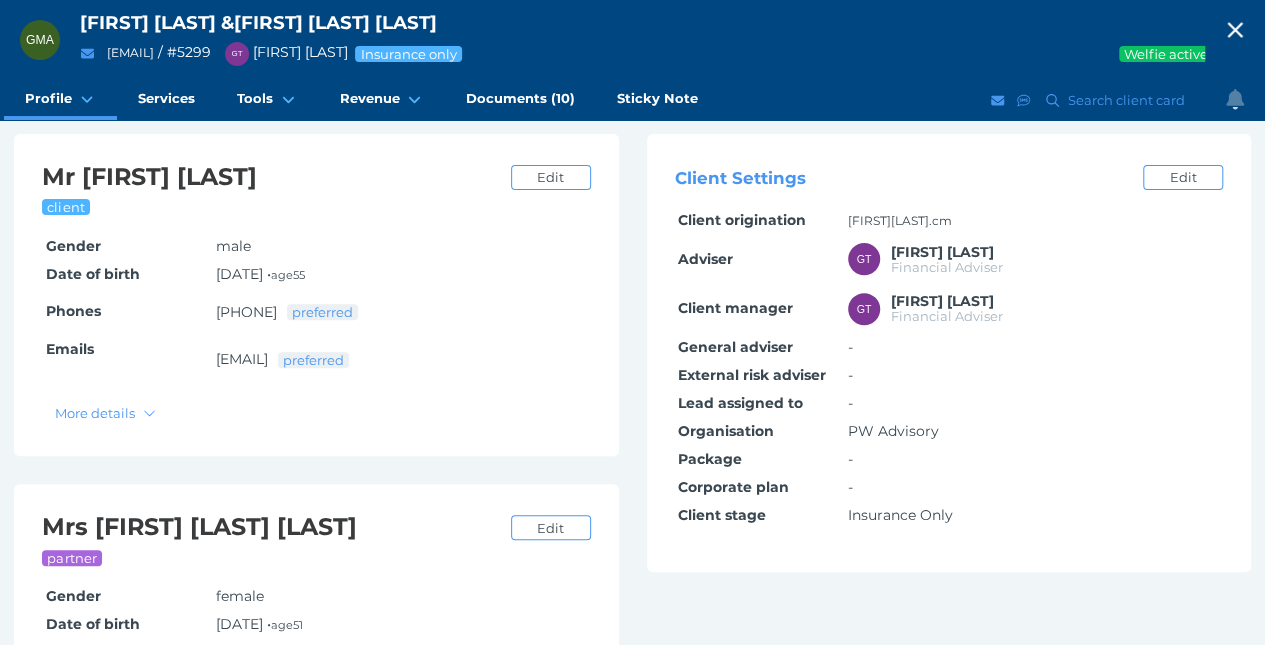 click on "[FIRST] [LAST] Financial Adviser" at bounding box center [1050, 259] 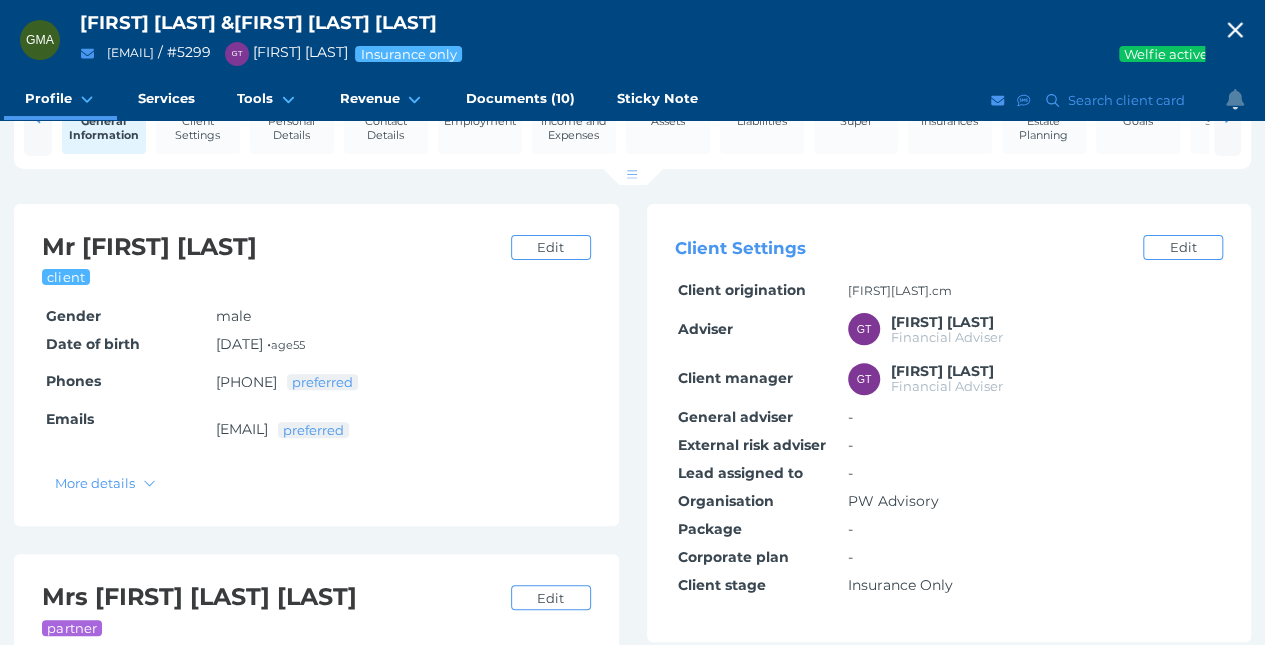 scroll, scrollTop: 100, scrollLeft: 0, axis: vertical 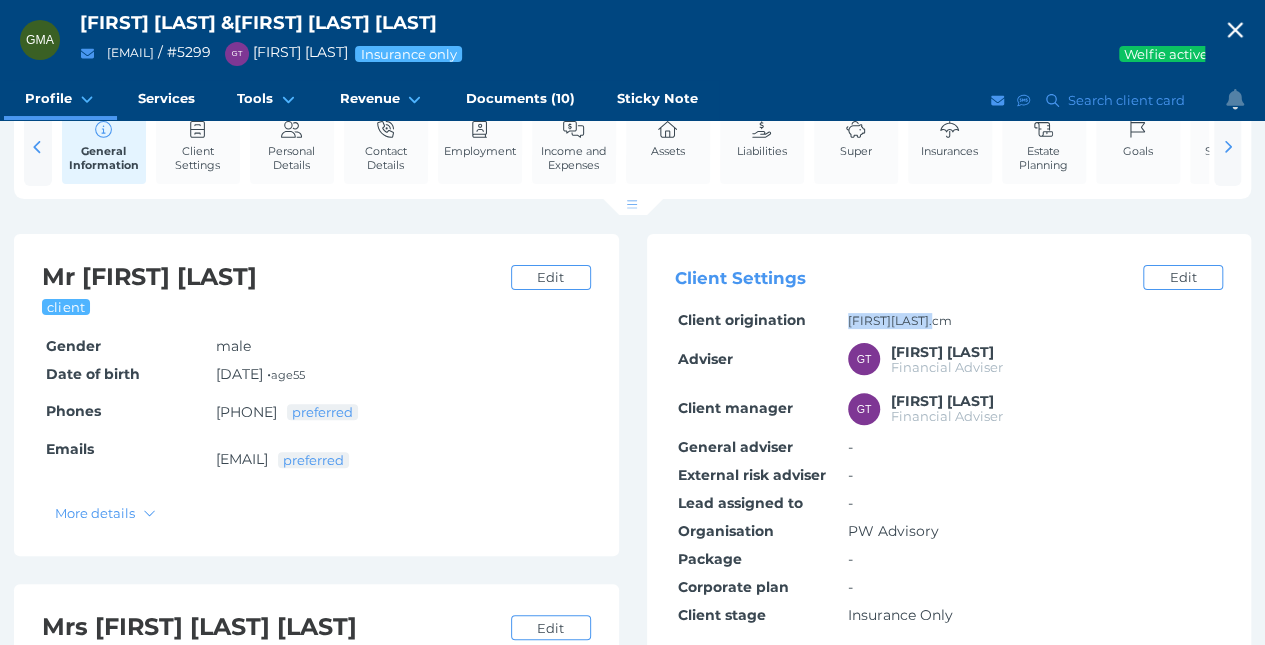drag, startPoint x: 962, startPoint y: 320, endPoint x: 845, endPoint y: 321, distance: 117.00427 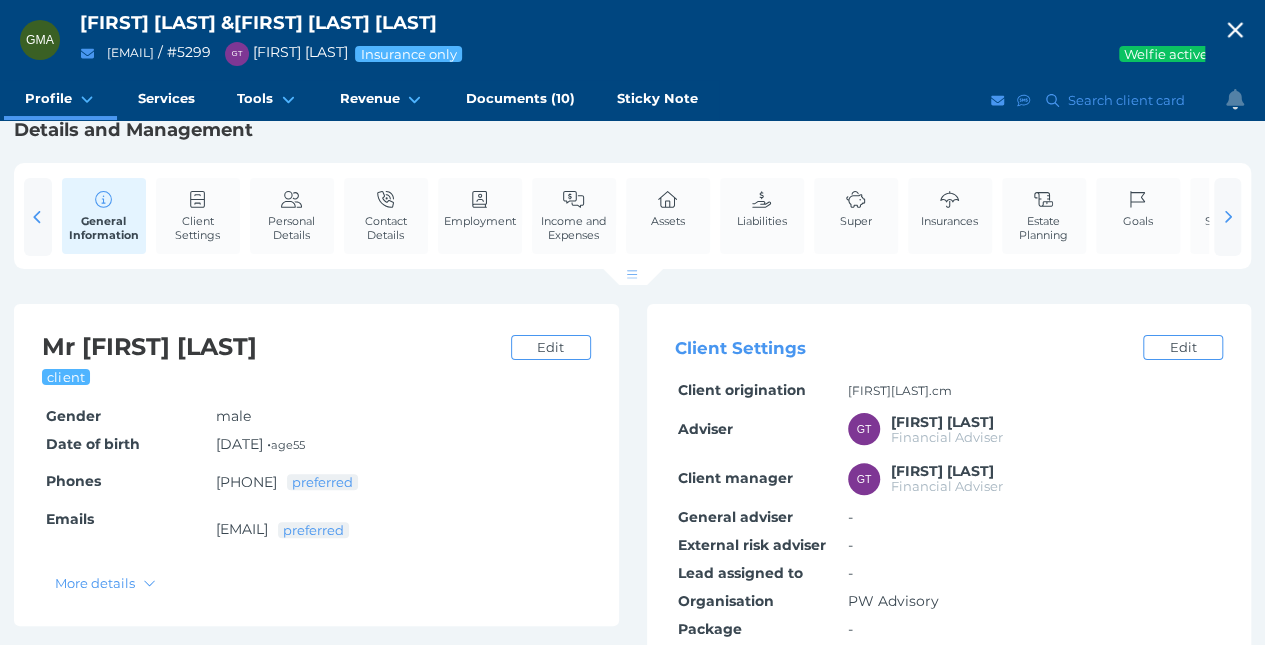 scroll, scrollTop: 0, scrollLeft: 0, axis: both 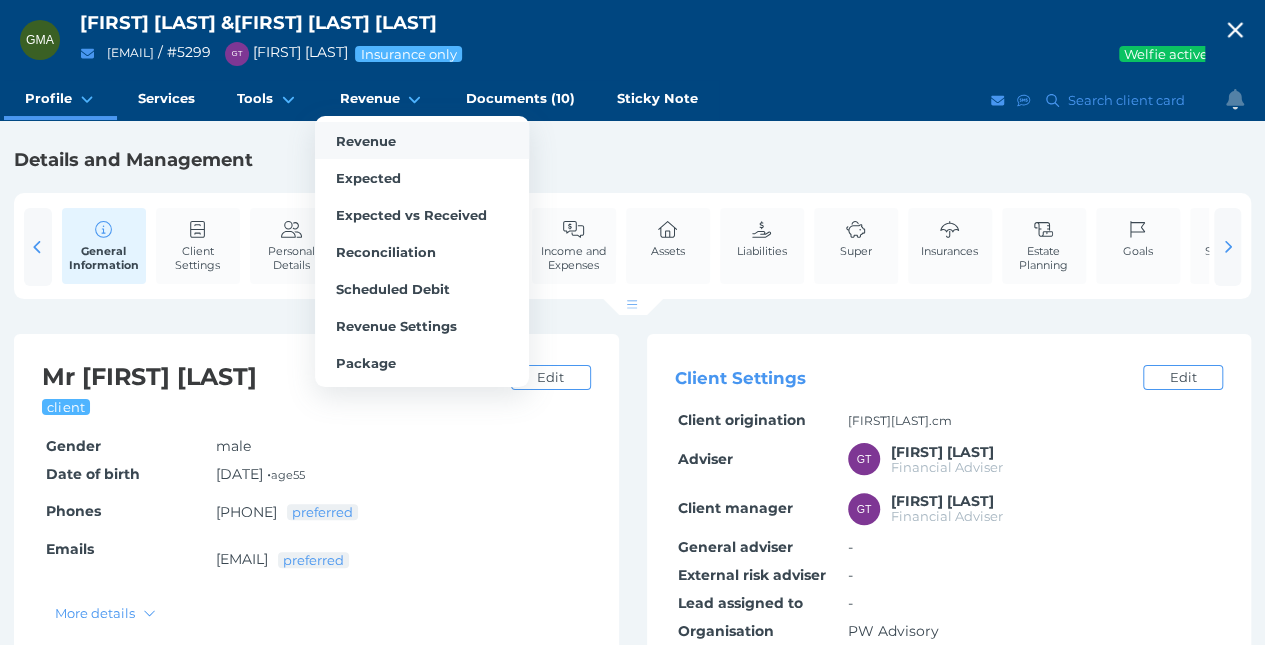 click on "Revenue" at bounding box center (422, 140) 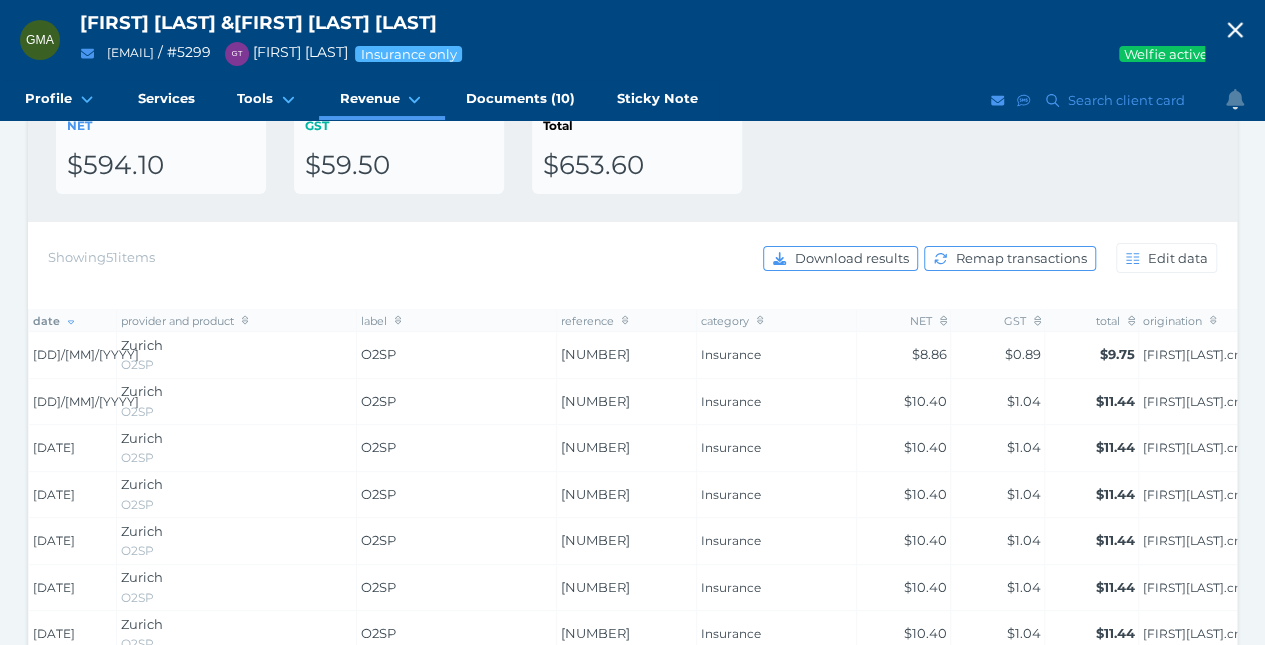 scroll, scrollTop: 300, scrollLeft: 0, axis: vertical 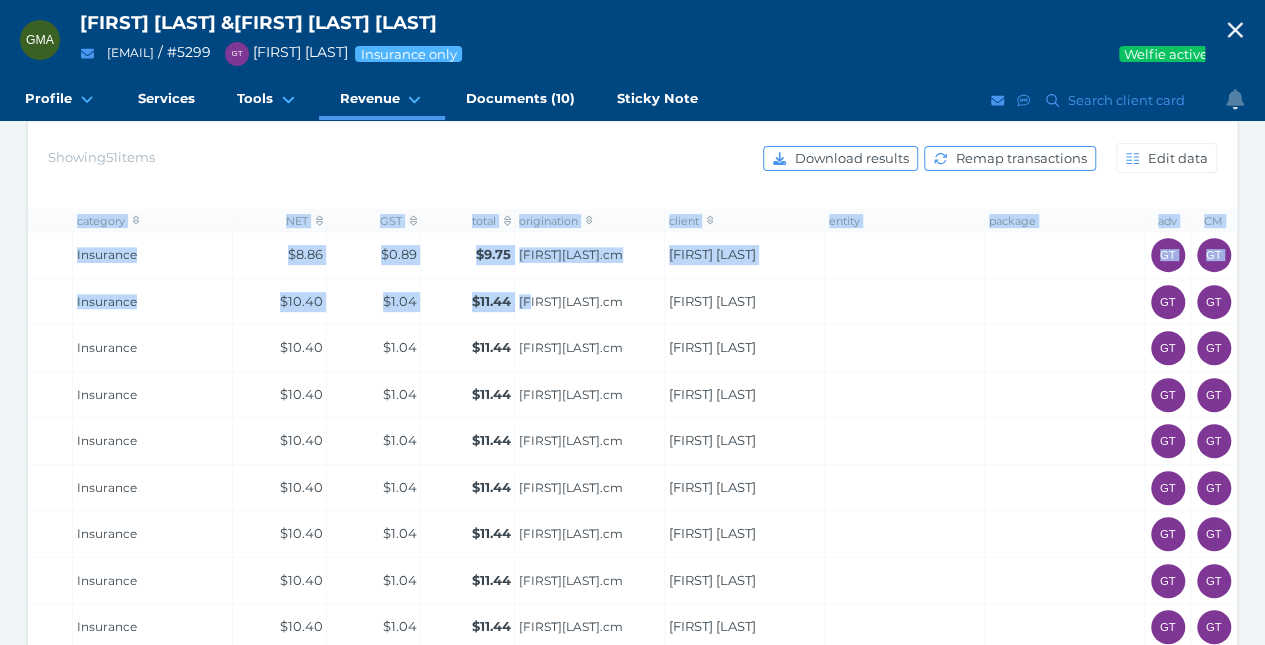 drag, startPoint x: 1164, startPoint y: 300, endPoint x: 1271, endPoint y: 297, distance: 107.042046 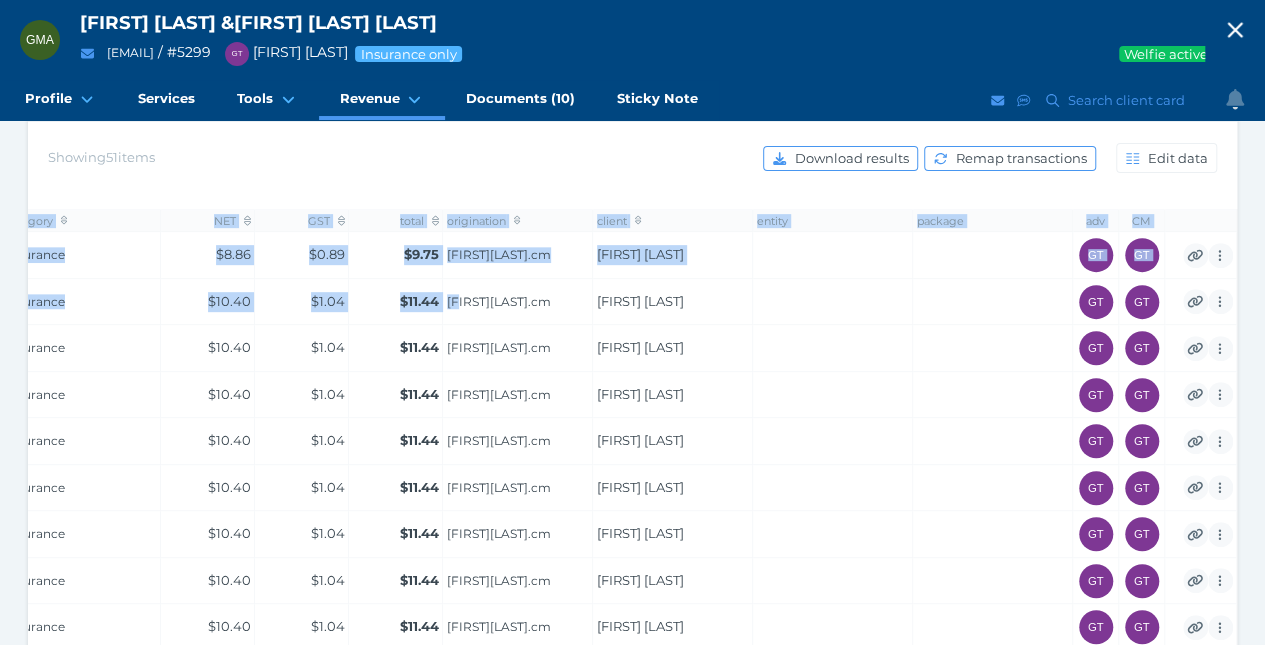 click on "[FIRST][LAST].cm" at bounding box center (518, 348) 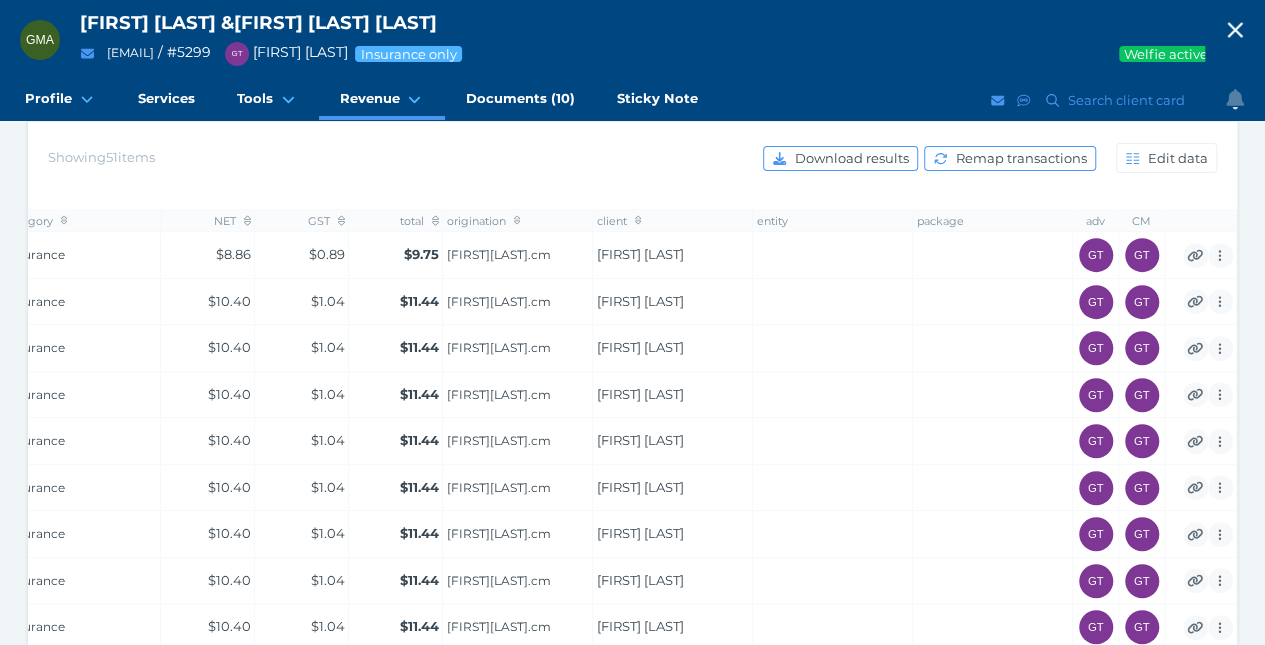 click on "[FIRST][LAST].cm" at bounding box center [518, 302] 